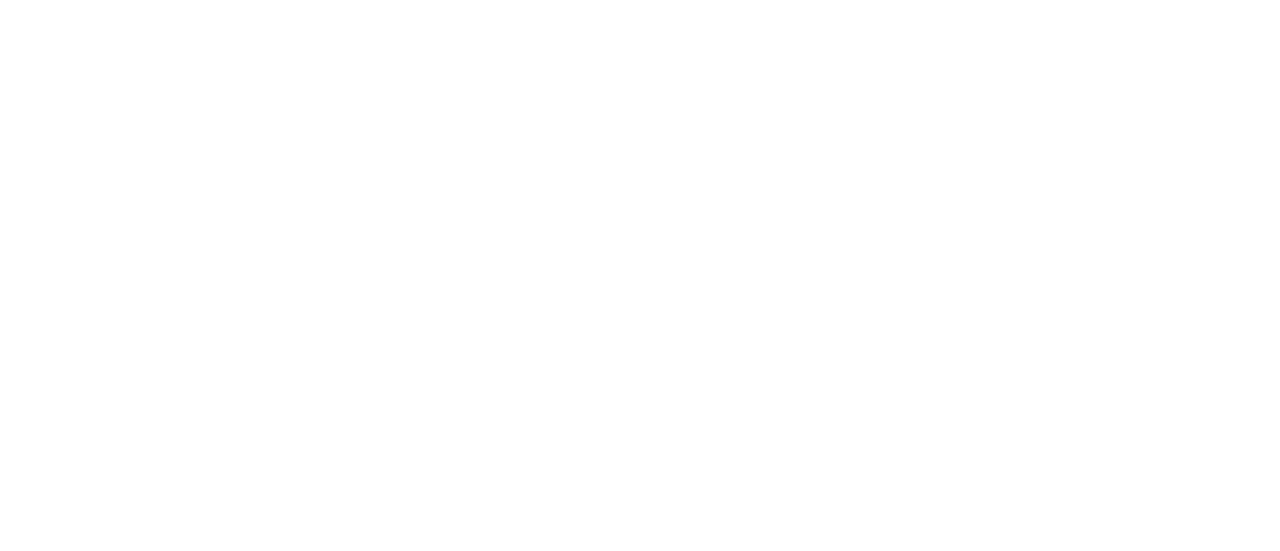 scroll, scrollTop: 0, scrollLeft: 0, axis: both 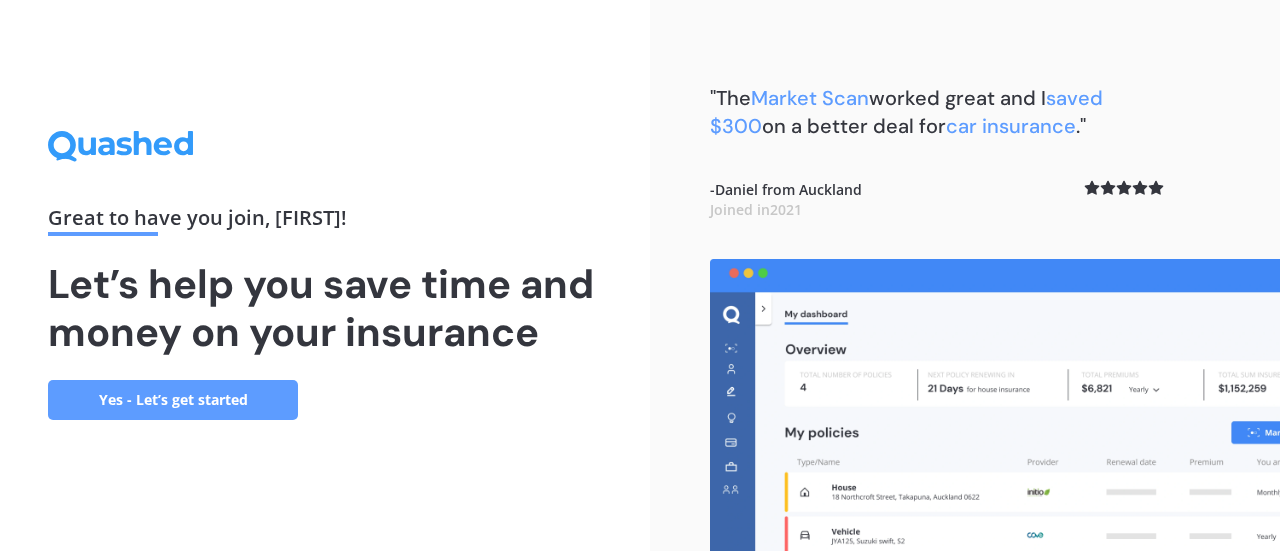 click on "Yes - Let’s get started" at bounding box center (173, 400) 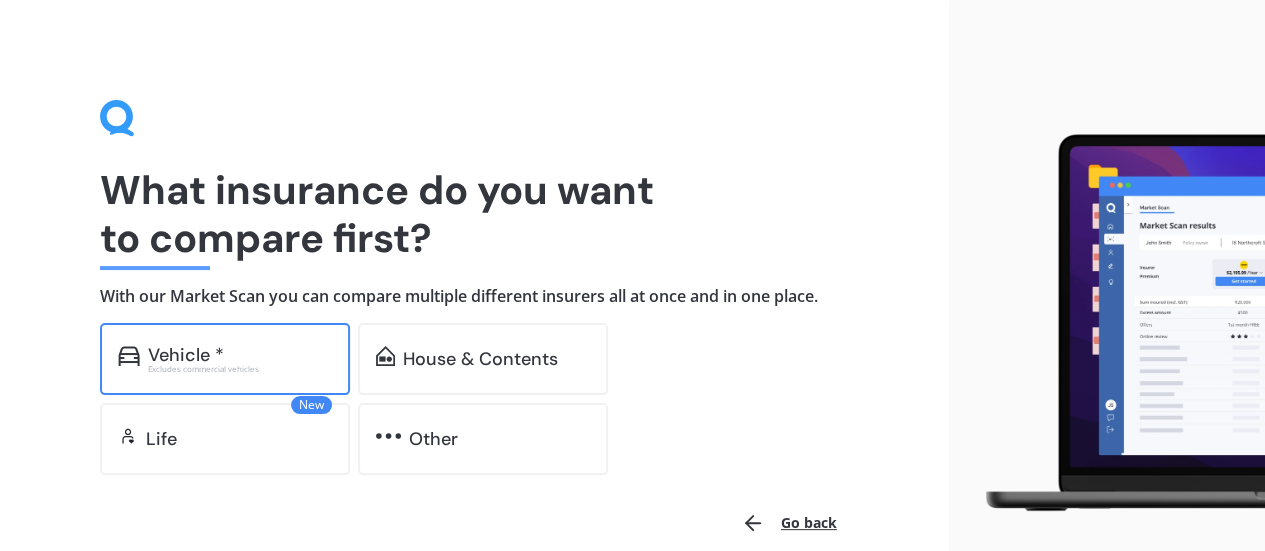 click on "Excludes commercial vehicles" at bounding box center (240, 369) 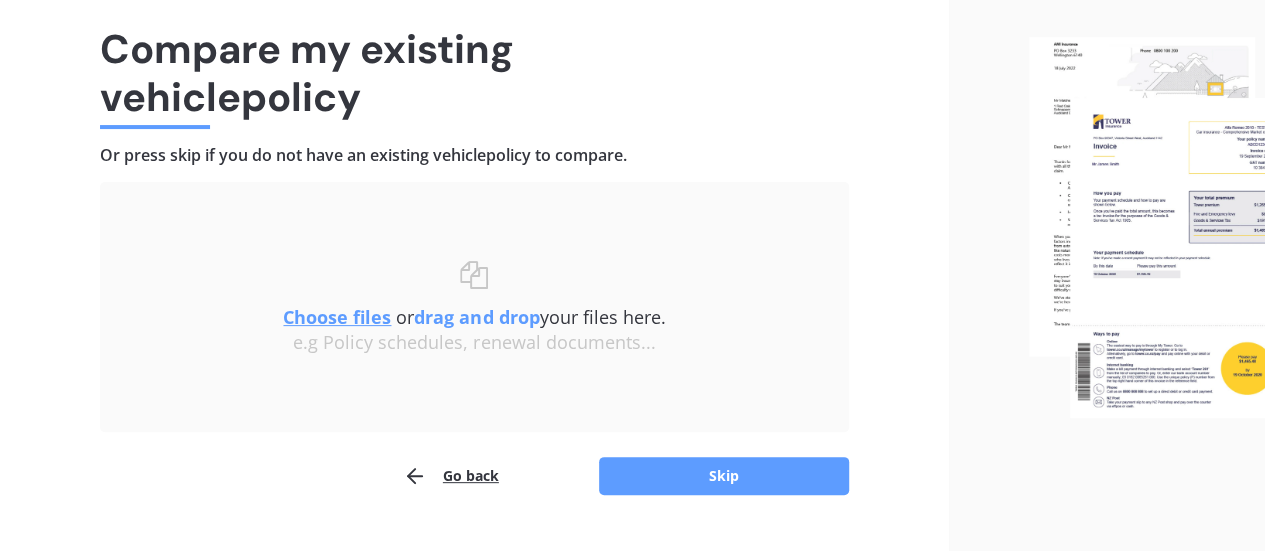 scroll, scrollTop: 118, scrollLeft: 0, axis: vertical 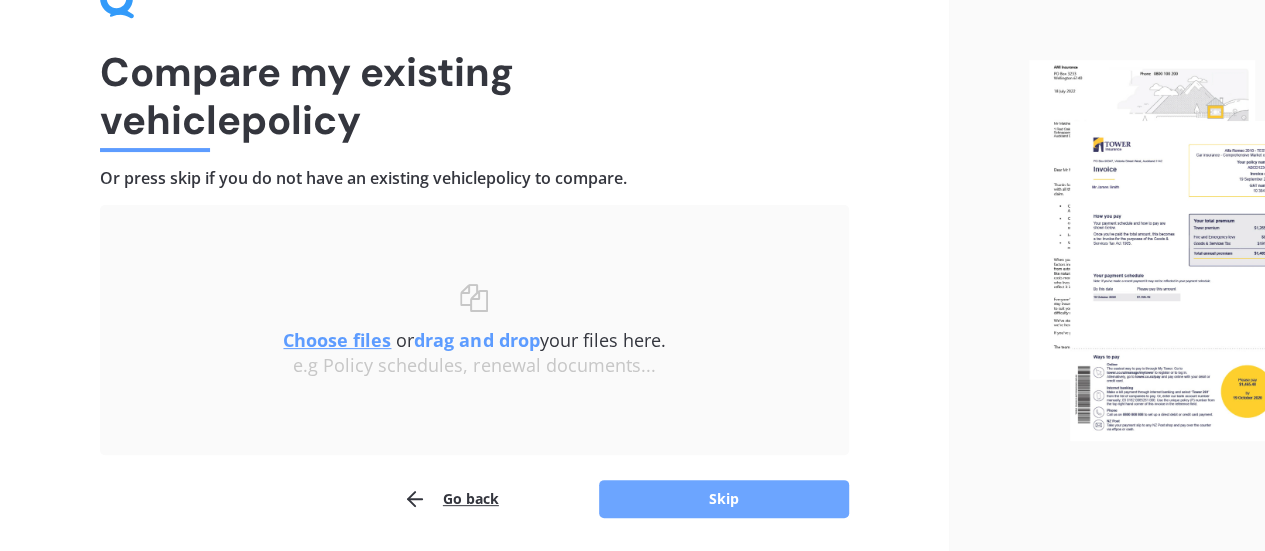 click on "Skip" at bounding box center [724, 499] 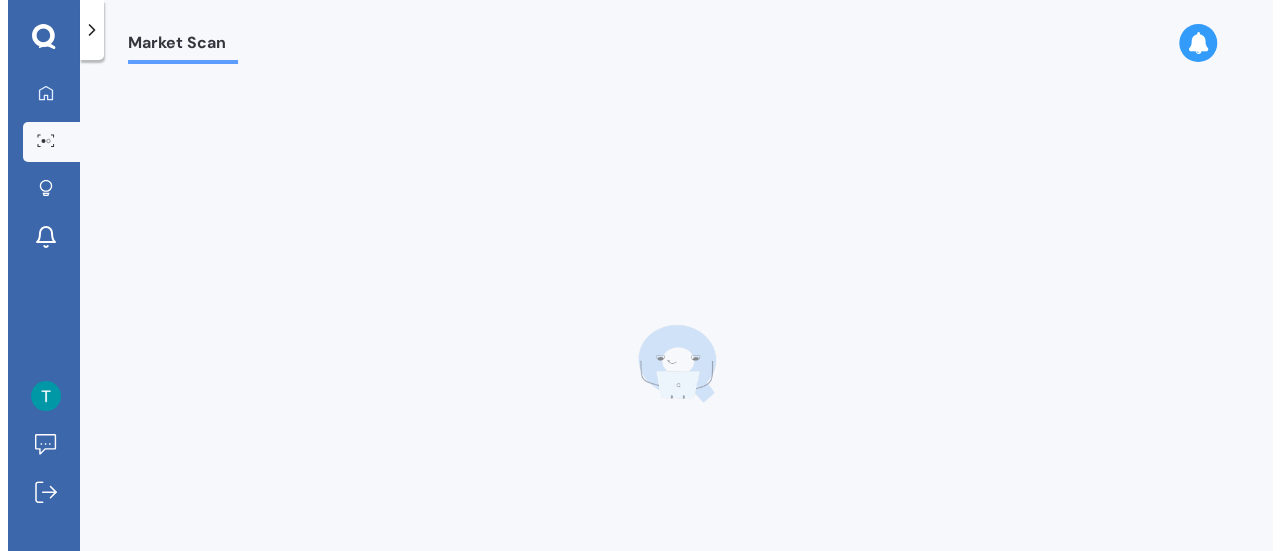 scroll, scrollTop: 0, scrollLeft: 0, axis: both 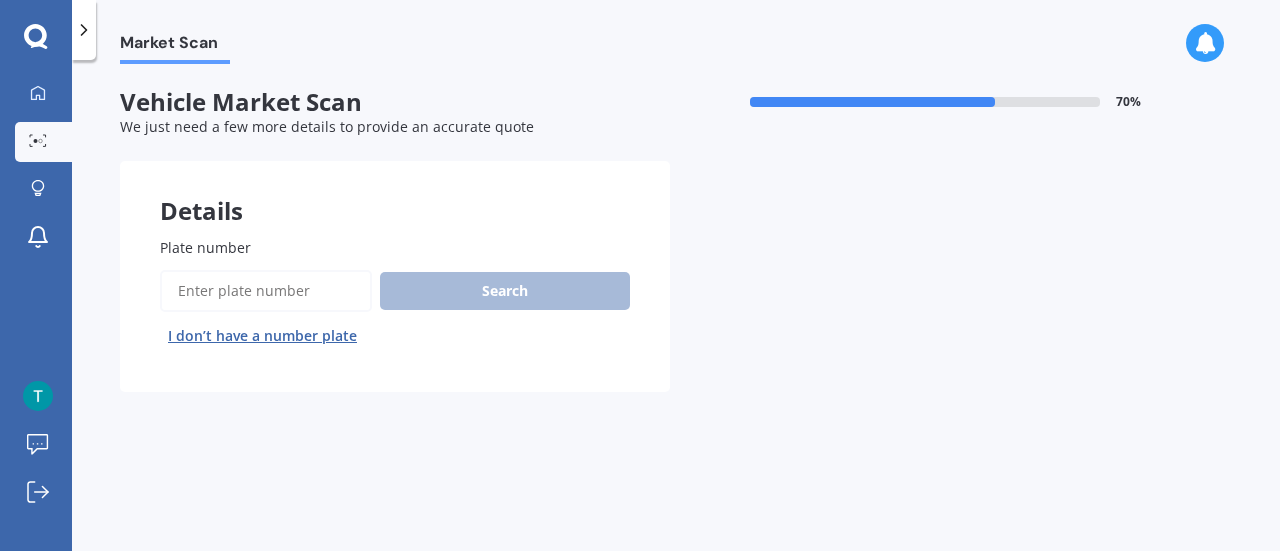 click on "Plate number" at bounding box center (266, 291) 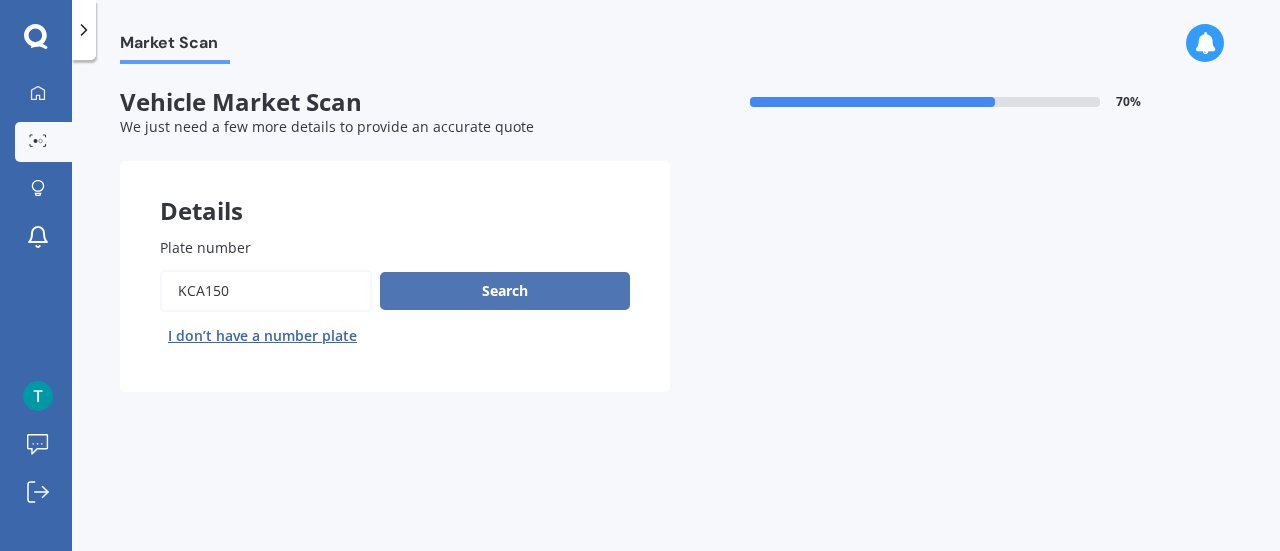 type on "KCA150" 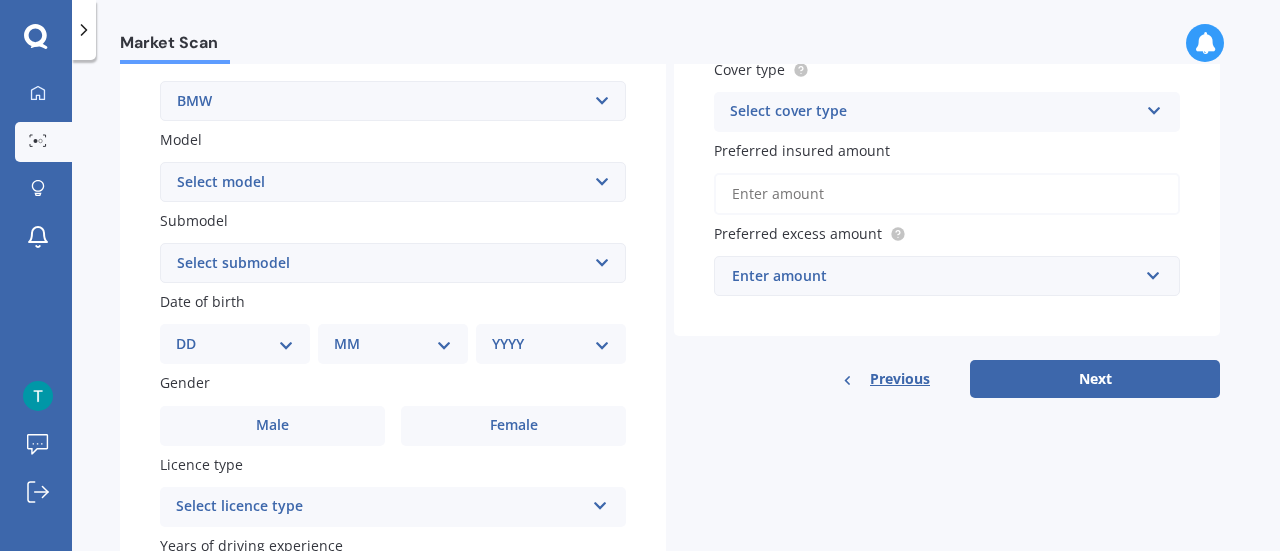 scroll, scrollTop: 366, scrollLeft: 0, axis: vertical 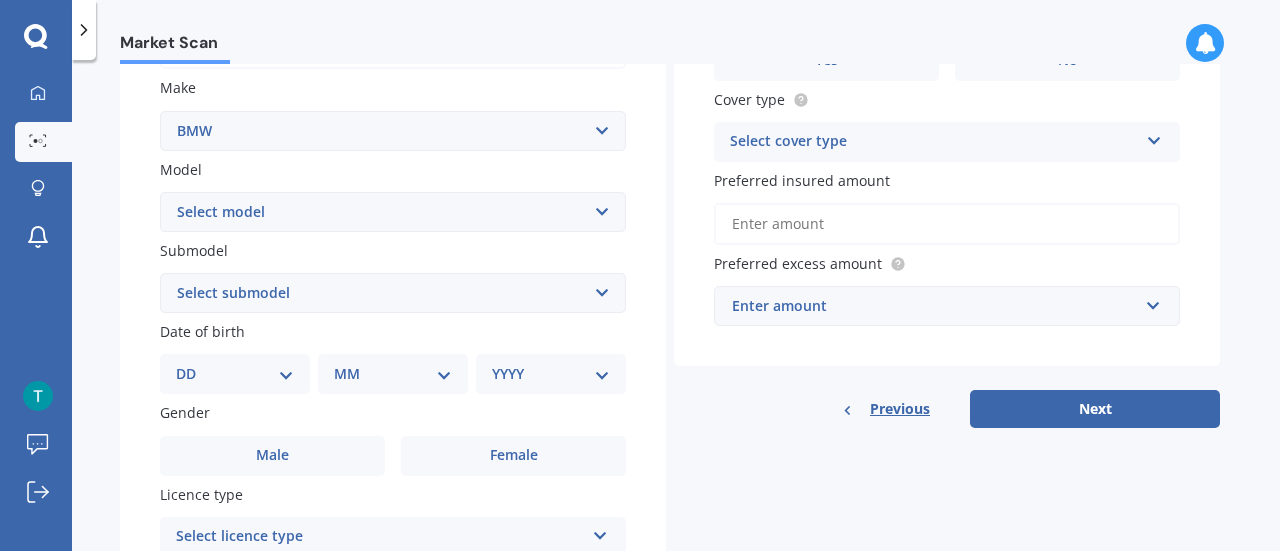 click on "Select model 116 116I 118 118D 120 130 218D 220I 225 250 316 318 320 320 i 323 325 328 330 335 335D 335i 340 420 428 430 435 518 520 523 523D 525 528 530 535 540 545 550 630 633 635 640D 640i 645i 650 728 730 733 735 740 745 750 760 840 850 i3 i3s i8 Ioniq iR iX IX3 M M135i M235 M240 M3 M340 M4 M4 Series M440i M5 M6 M7 X1 X2 X3 X4 X5 X6 X7 Z3 Z4 Z8" at bounding box center [393, 212] 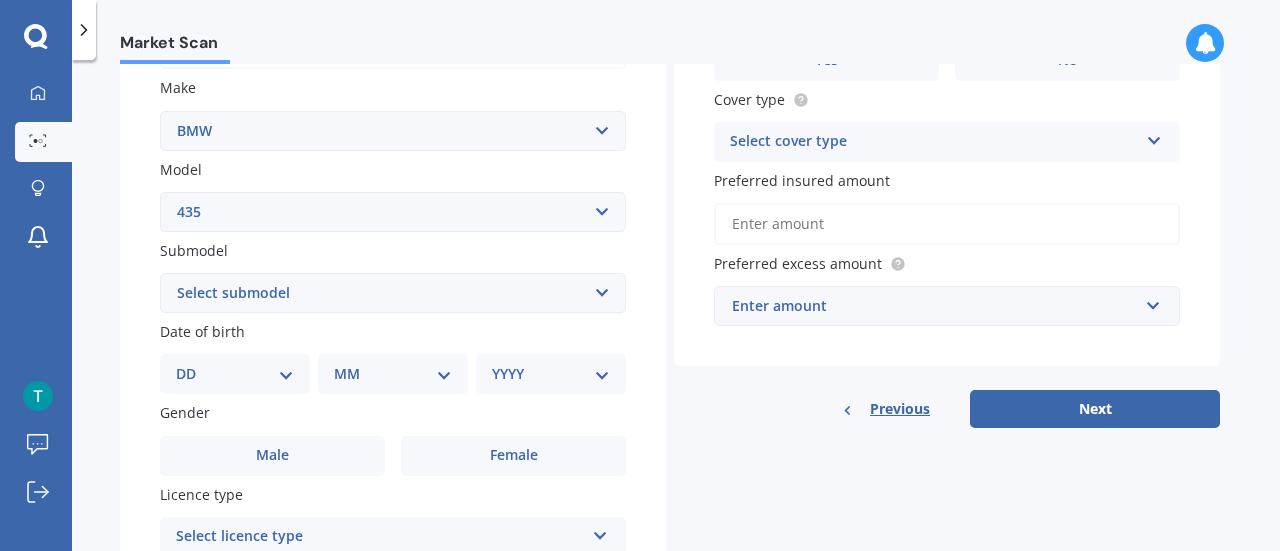 click on "Select model 116 116I 118 118D 120 130 218D 220I 225 250 316 318 320 320 i 323 325 328 330 335 335D 335i 340 420 428 430 435 518 520 523 523D 525 528 530 535 540 545 550 630 633 635 640D 640i 645i 650 728 730 733 735 740 745 750 760 840 850 i3 i3s i8 Ioniq iR iX IX3 M M135i M235 M240 M3 M340 M4 M4 Series M440i M5 M6 M7 X1 X2 X3 X4 X5 X6 X7 Z3 Z4 Z8" at bounding box center [393, 212] 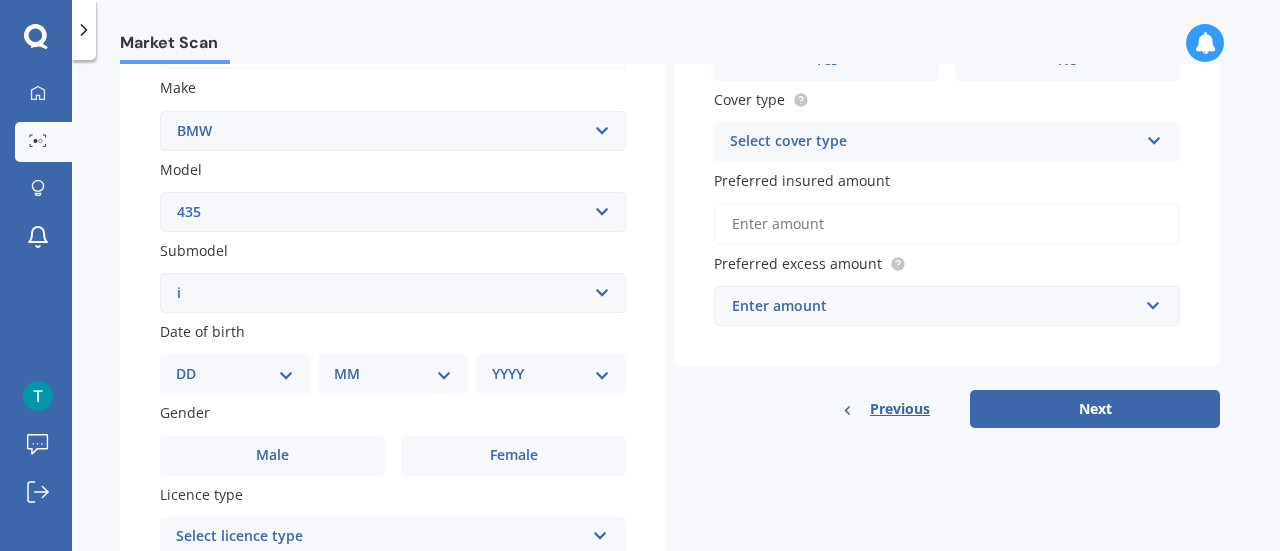 click on "Select submodel i" at bounding box center (393, 293) 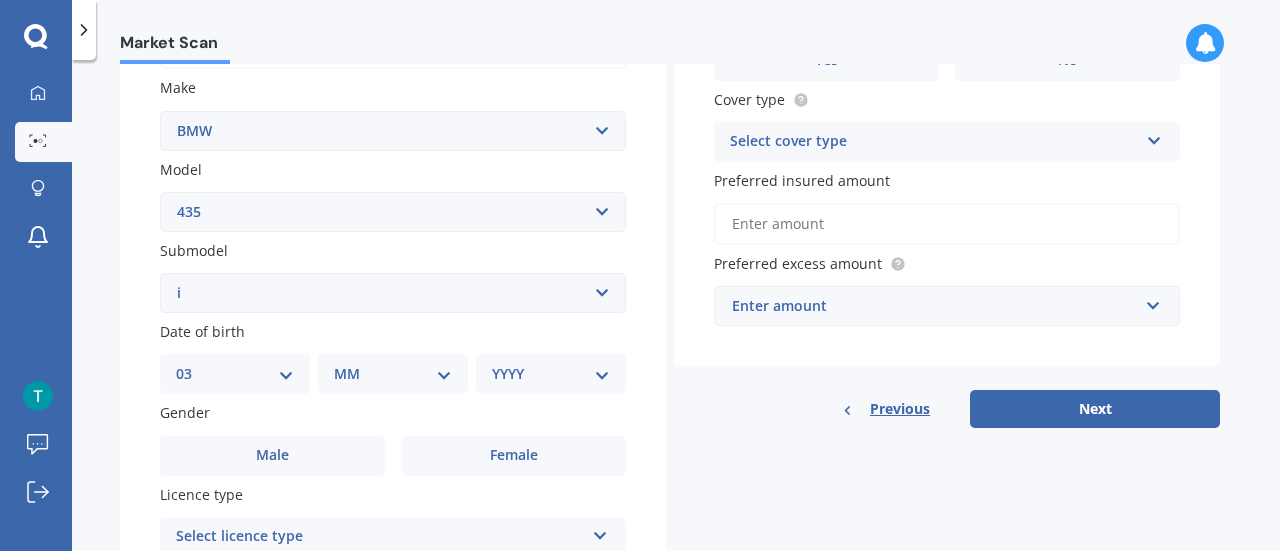 click on "DD 01 02 03 04 05 06 07 08 09 10 11 12 13 14 15 16 17 18 19 20 21 22 23 24 25 26 27 28 29 30 31" at bounding box center [235, 374] 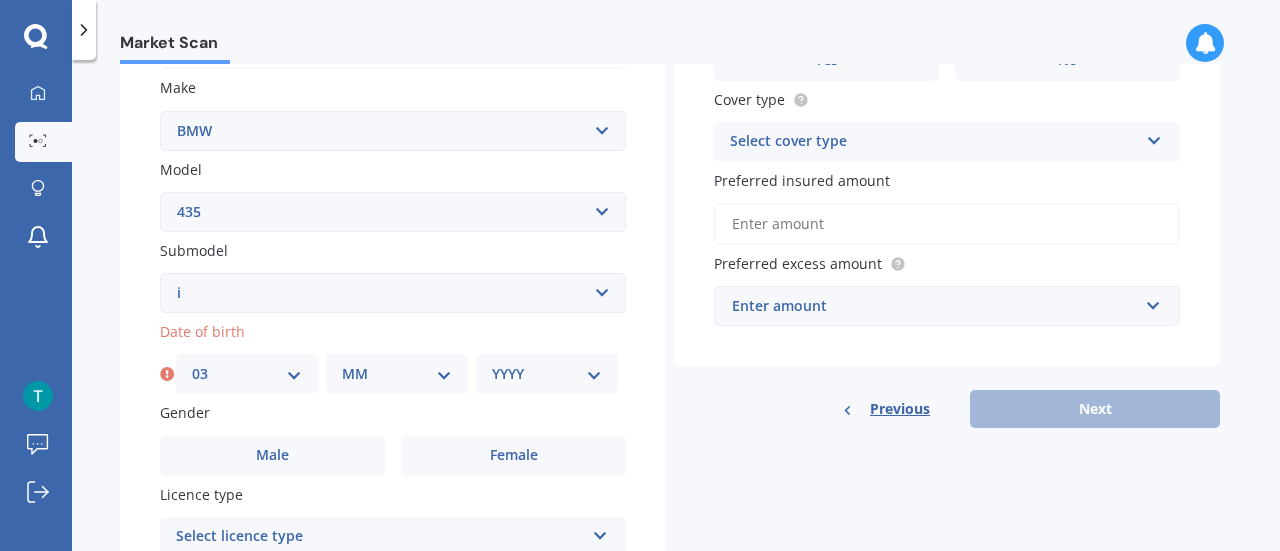 click on "MM 01 02 03 04 05 06 07 08 09 10 11 12" at bounding box center (397, 374) 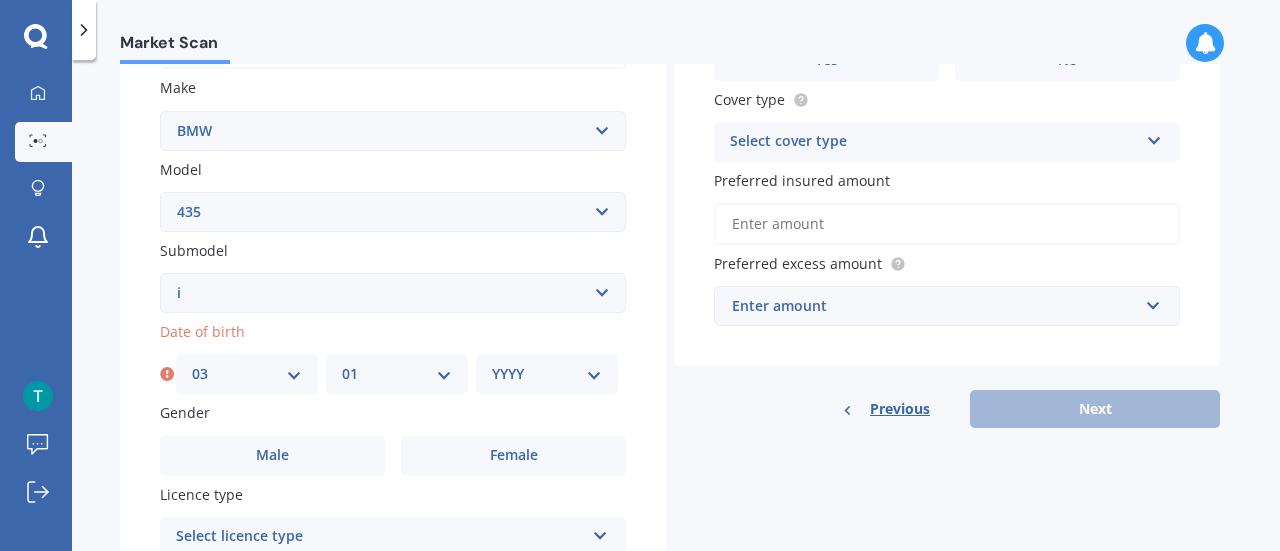 click on "MM 01 02 03 04 05 06 07 08 09 10 11 12" at bounding box center (397, 374) 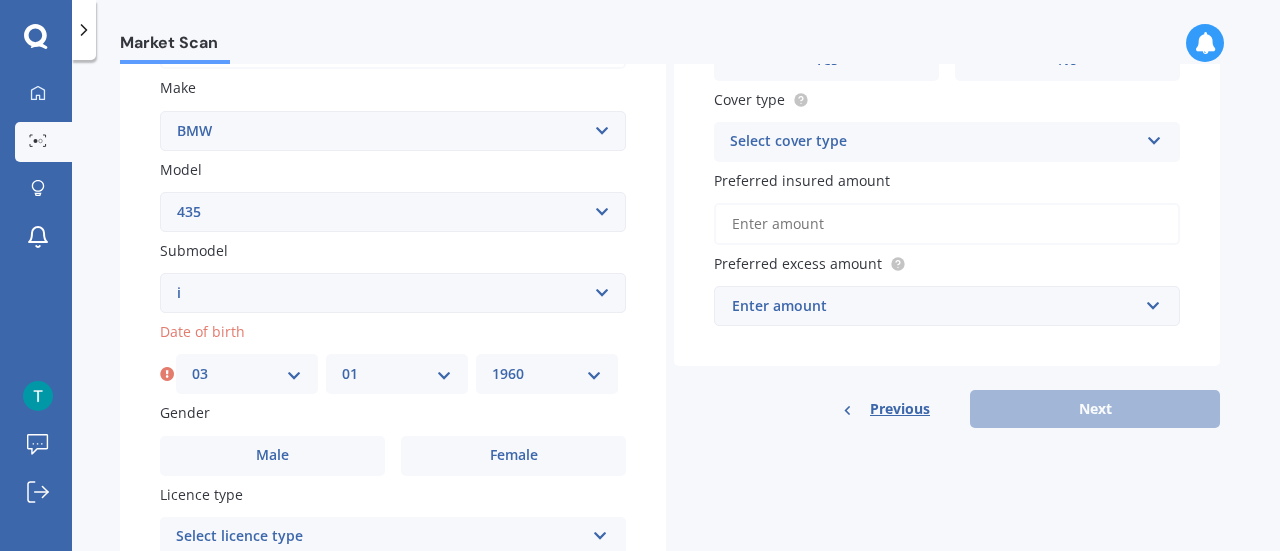 click on "YYYY 2025 2024 2023 2022 2021 2020 2019 2018 2017 2016 2015 2014 2013 2012 2011 2010 2009 2008 2007 2006 2005 2004 2003 2002 2001 2000 1999 1998 1997 1996 1995 1994 1993 1992 1991 1990 1989 1988 1987 1986 1985 1984 1983 1982 1981 1980 1979 1978 1977 1976 1975 1974 1973 1972 1971 1970 1969 1968 1967 1966 1965 1964 1963 1962 1961 1960 1959 1958 1957 1956 1955 1954 1953 1952 1951 1950 1949 1948 1947 1946 1945 1944 1943 1942 1941 1940 1939 1938 1937 1936 1935 1934 1933 1932 1931 1930 1929 1928 1927 1926" at bounding box center [547, 374] 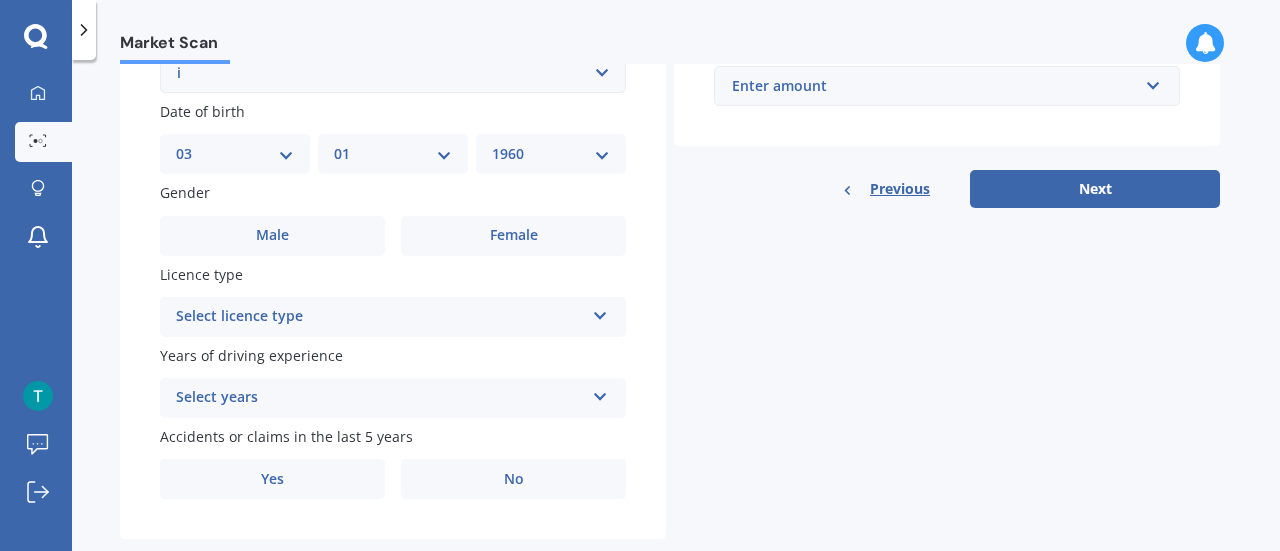 scroll, scrollTop: 600, scrollLeft: 0, axis: vertical 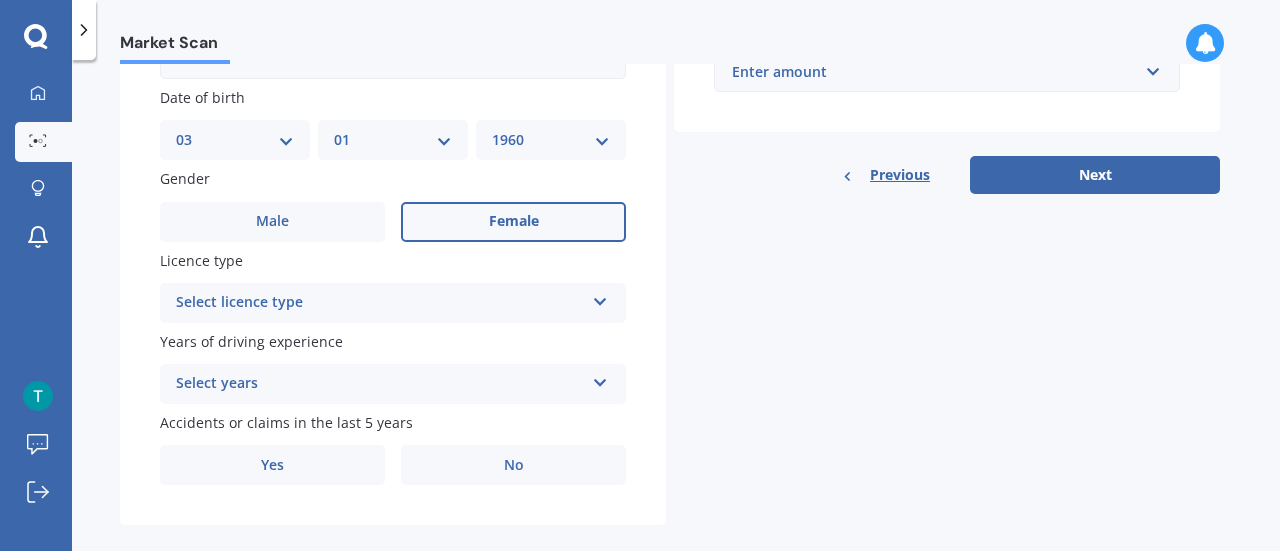 click on "Female" at bounding box center (513, 222) 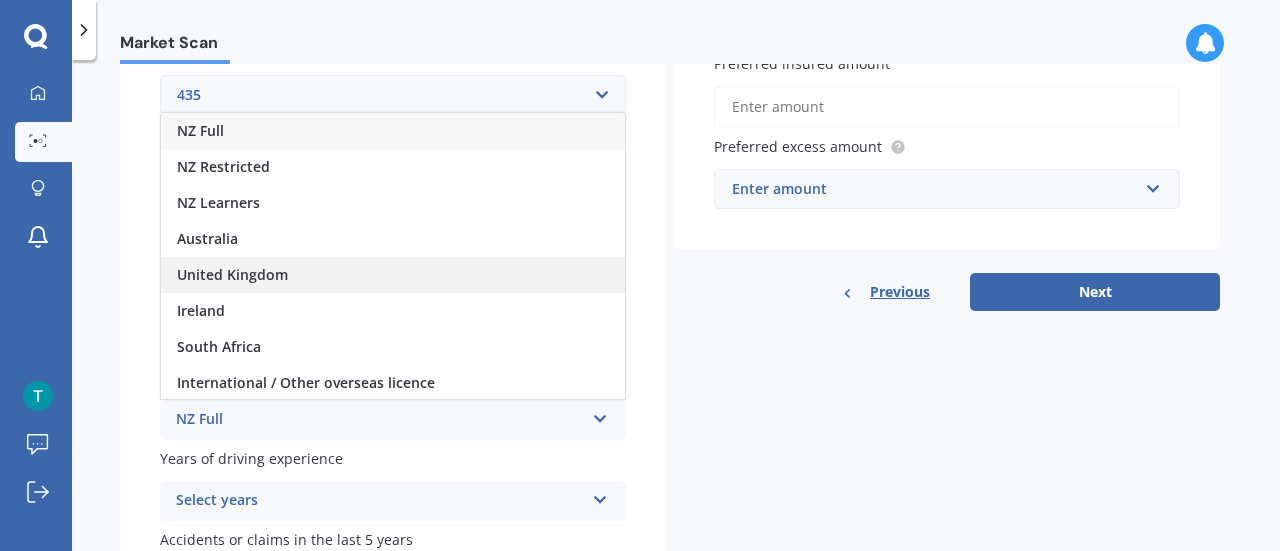 scroll, scrollTop: 466, scrollLeft: 0, axis: vertical 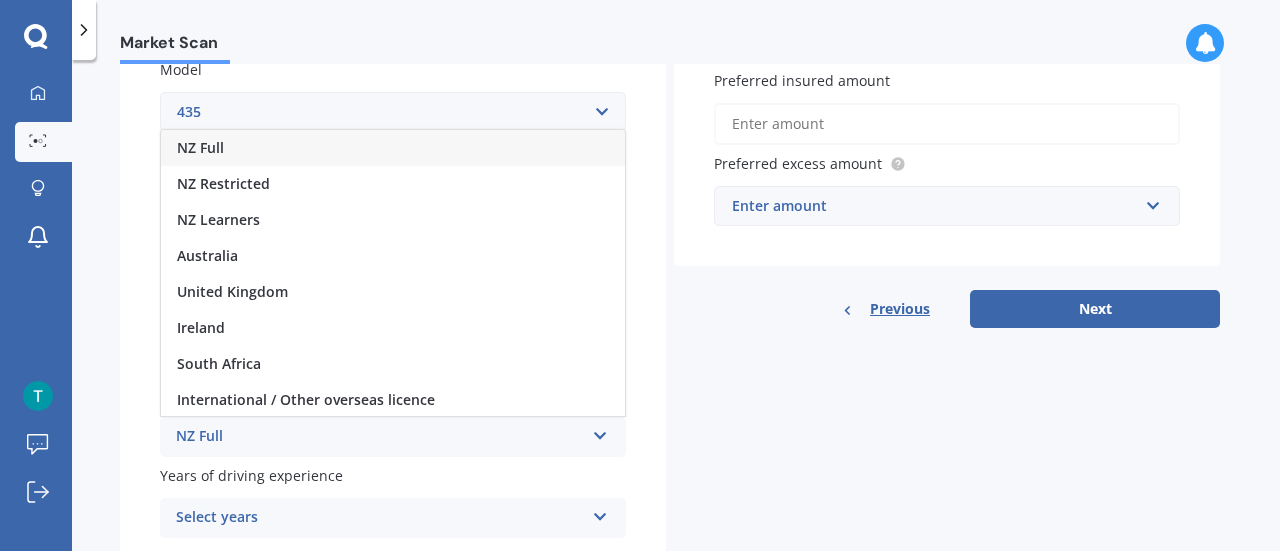 click on "NZ Full" at bounding box center [393, 148] 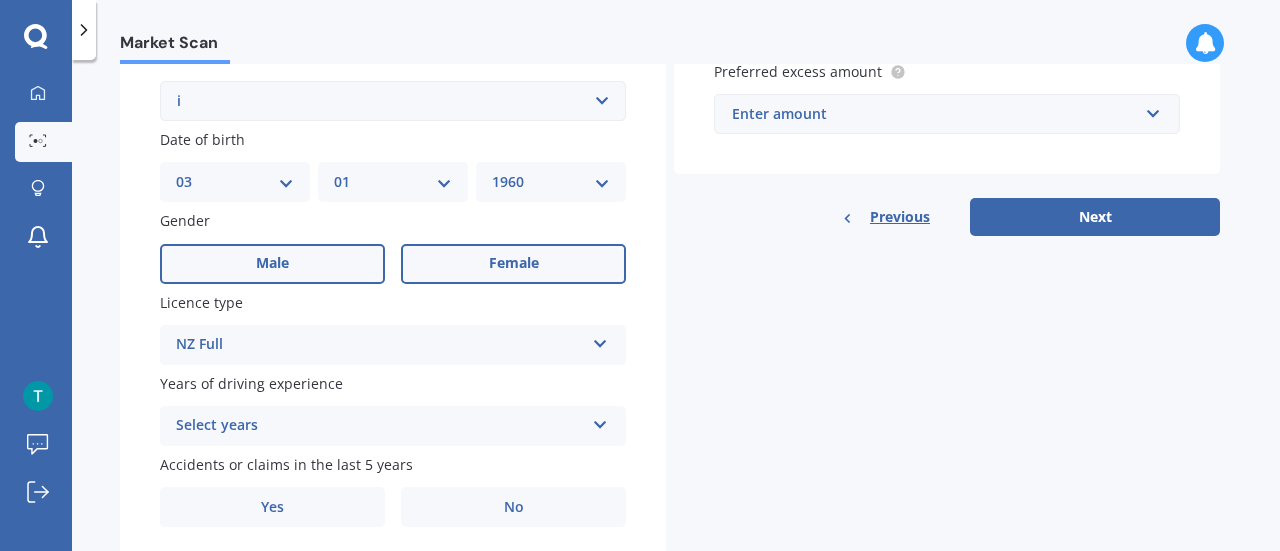 scroll, scrollTop: 629, scrollLeft: 0, axis: vertical 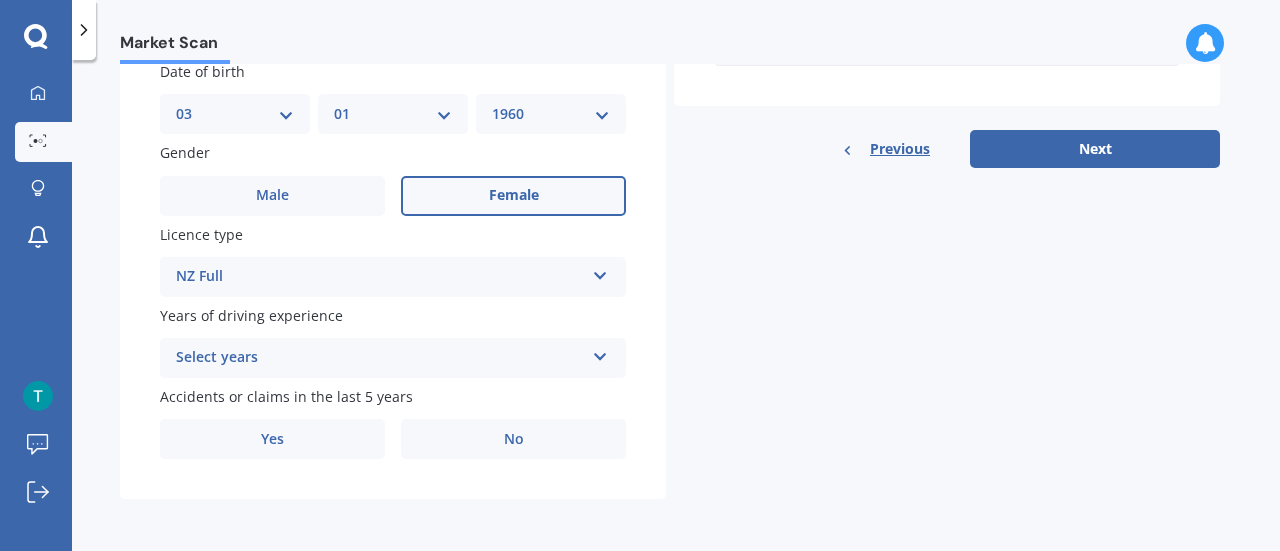 click on "Select years" at bounding box center (380, 358) 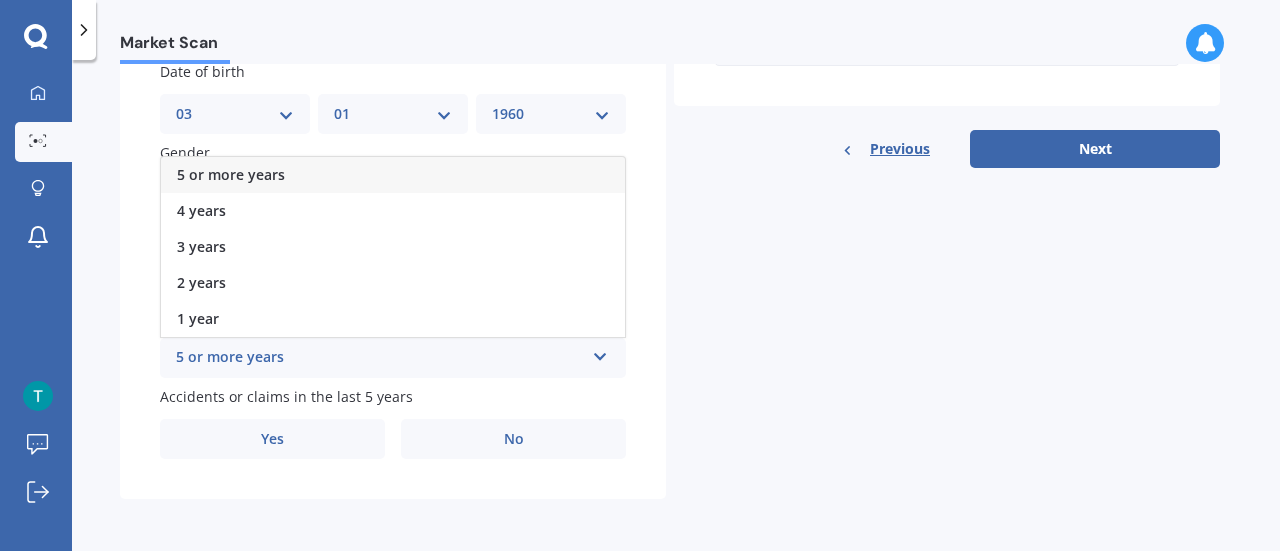 click on "5 or more years" at bounding box center (231, 174) 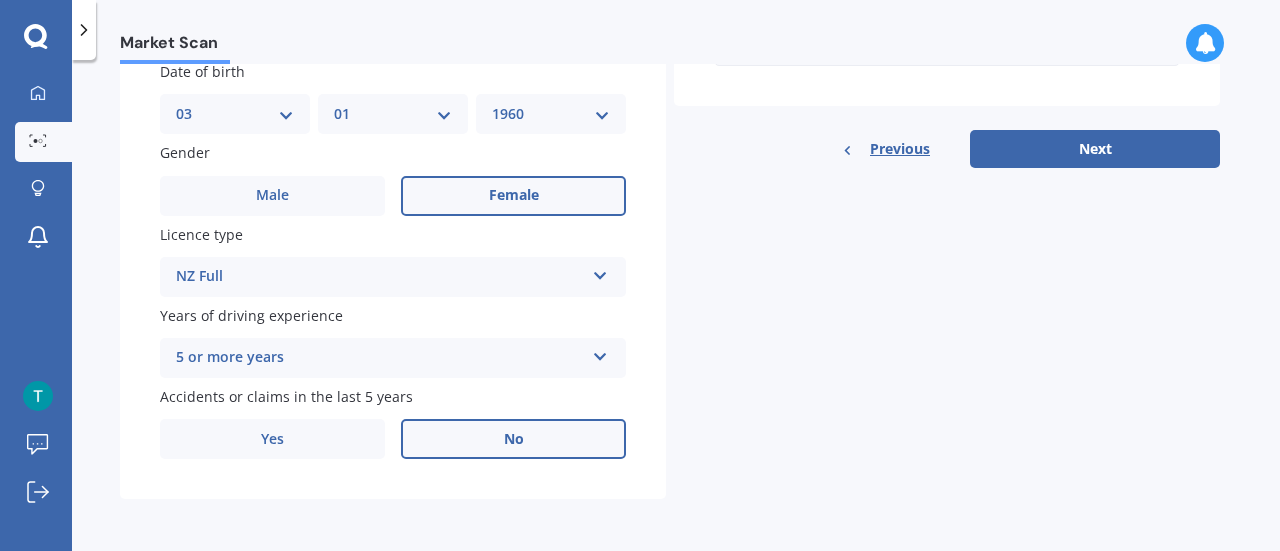 click on "No" at bounding box center (513, 196) 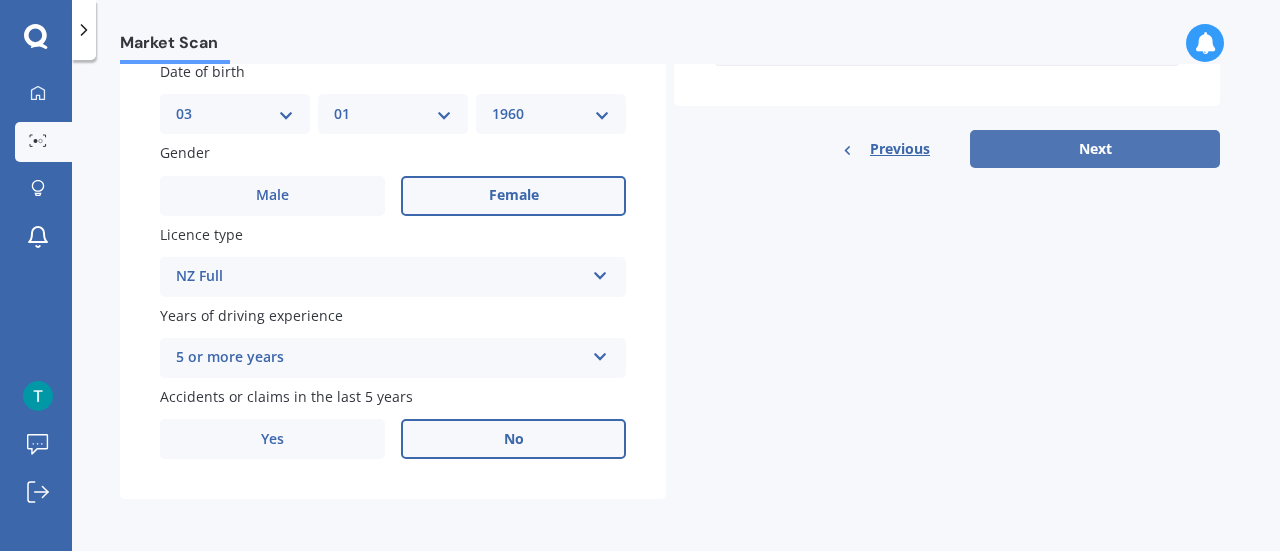 click on "Next" at bounding box center [1095, 149] 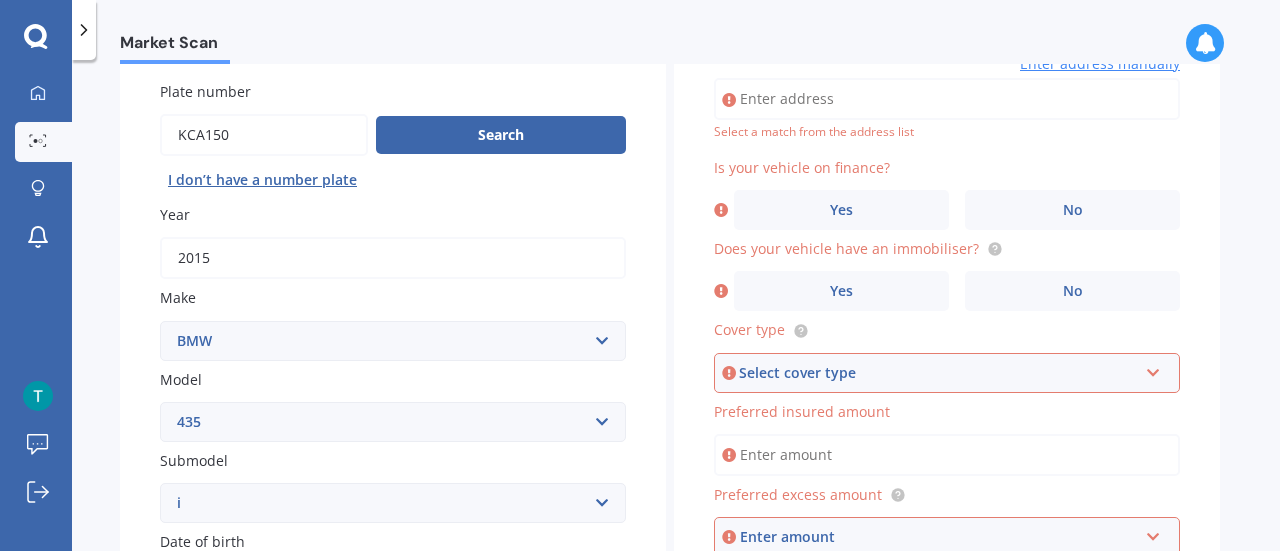 scroll, scrollTop: 136, scrollLeft: 0, axis: vertical 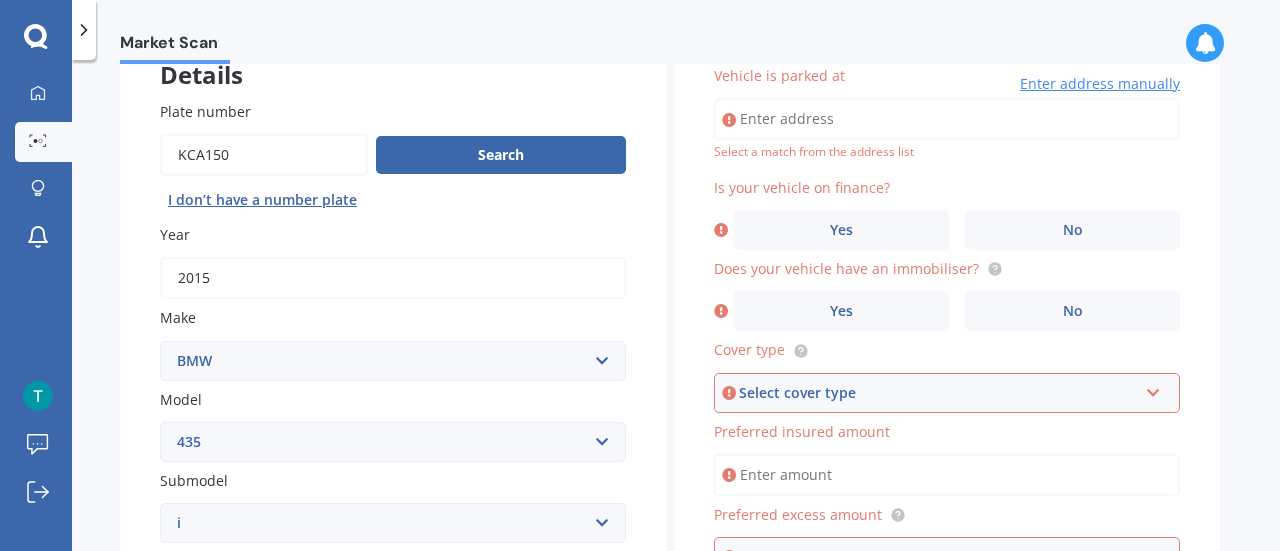 click on "Vehicle is parked at" at bounding box center [947, 119] 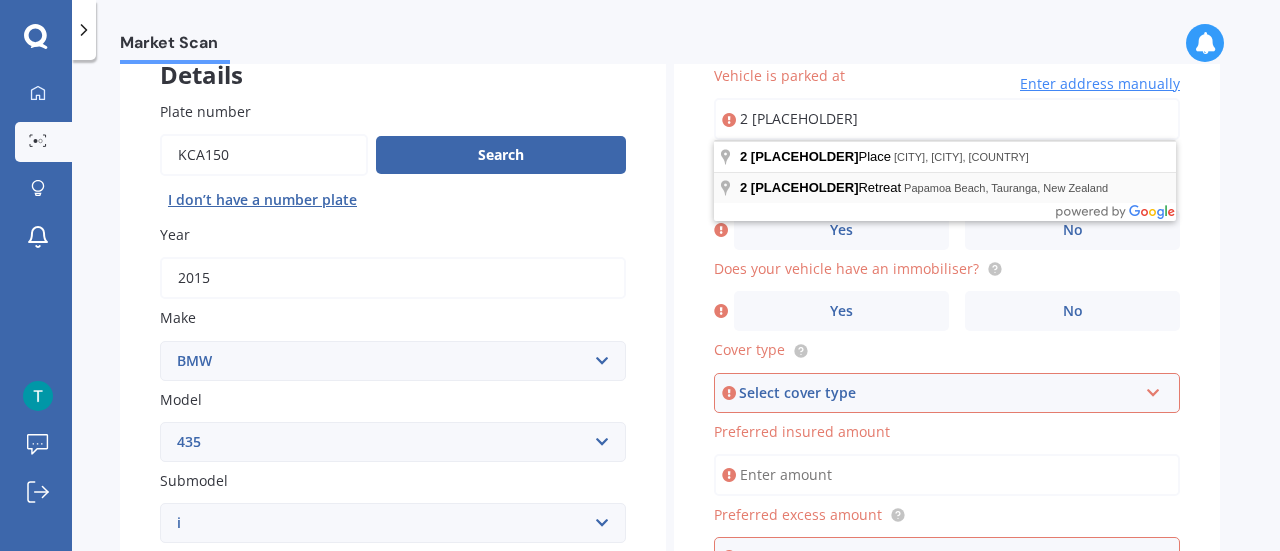 type on "2 [PLACEHOLDER]" 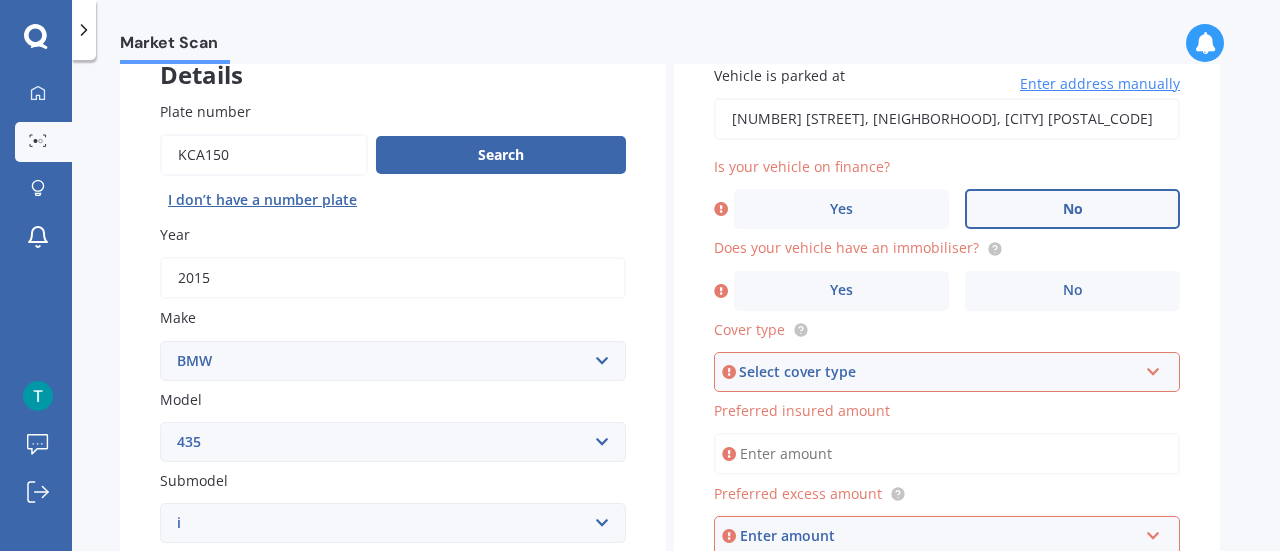 click on "No" at bounding box center (841, 209) 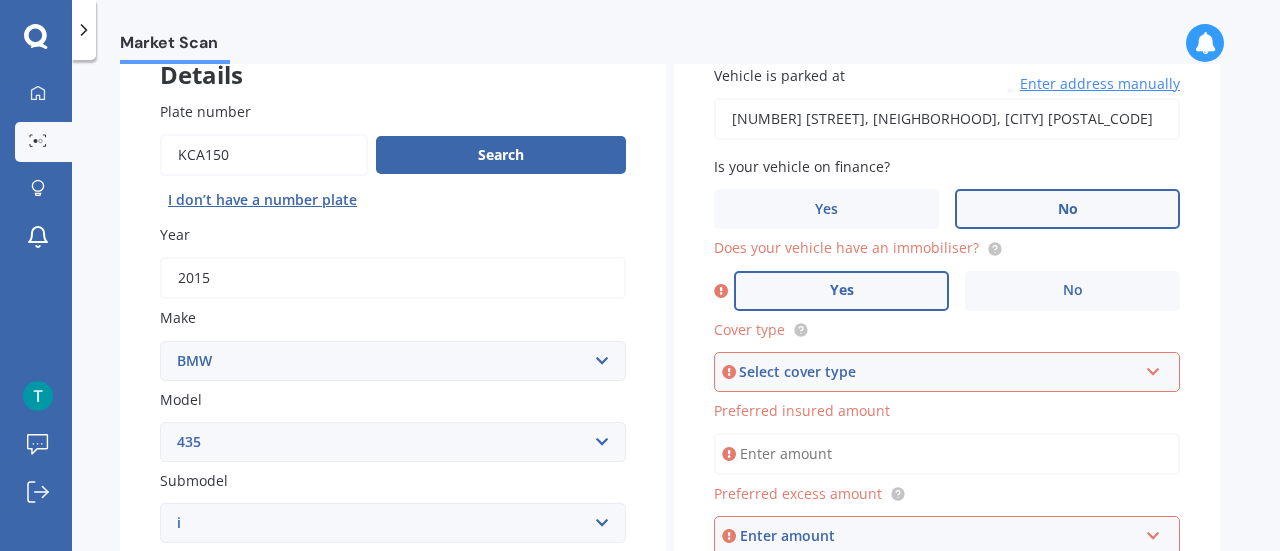 click on "Yes" at bounding box center (841, 291) 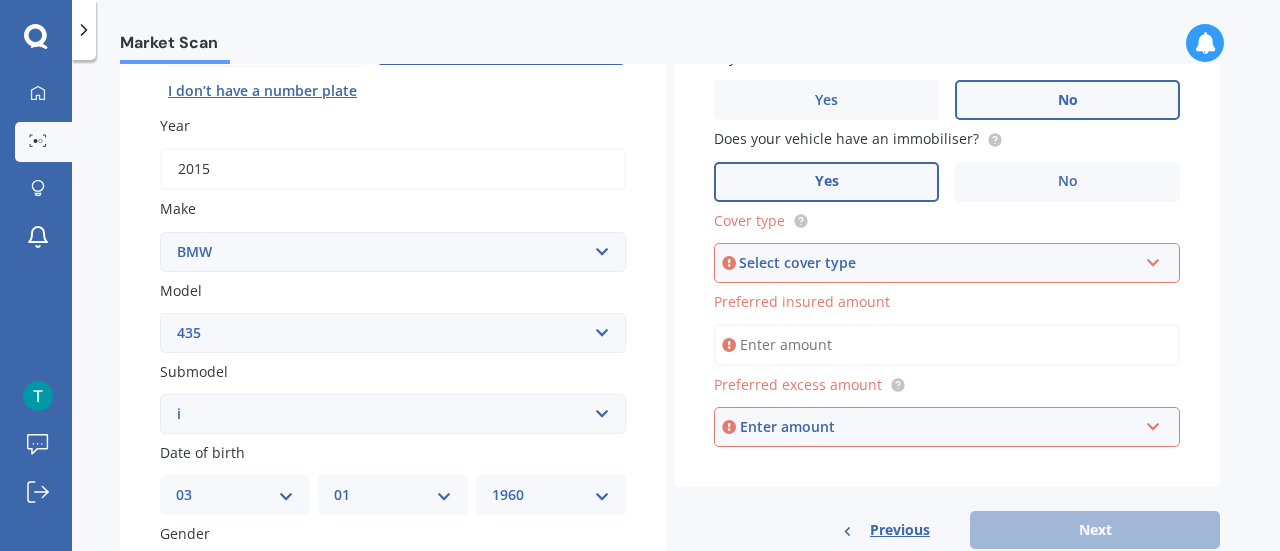 scroll, scrollTop: 270, scrollLeft: 0, axis: vertical 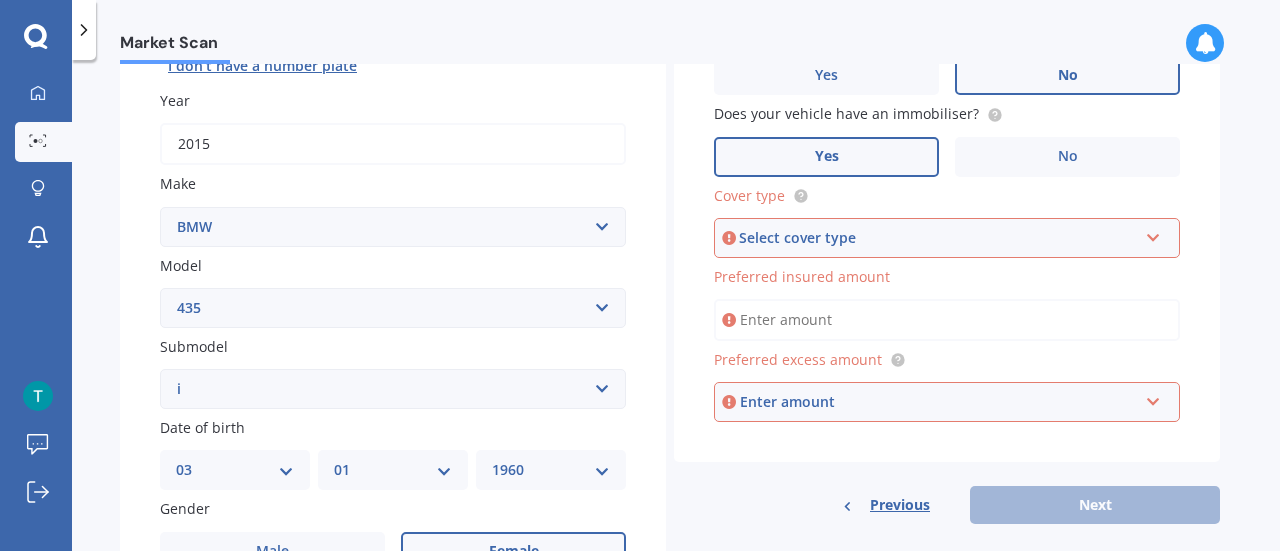 click on "Select cover type" at bounding box center (938, 238) 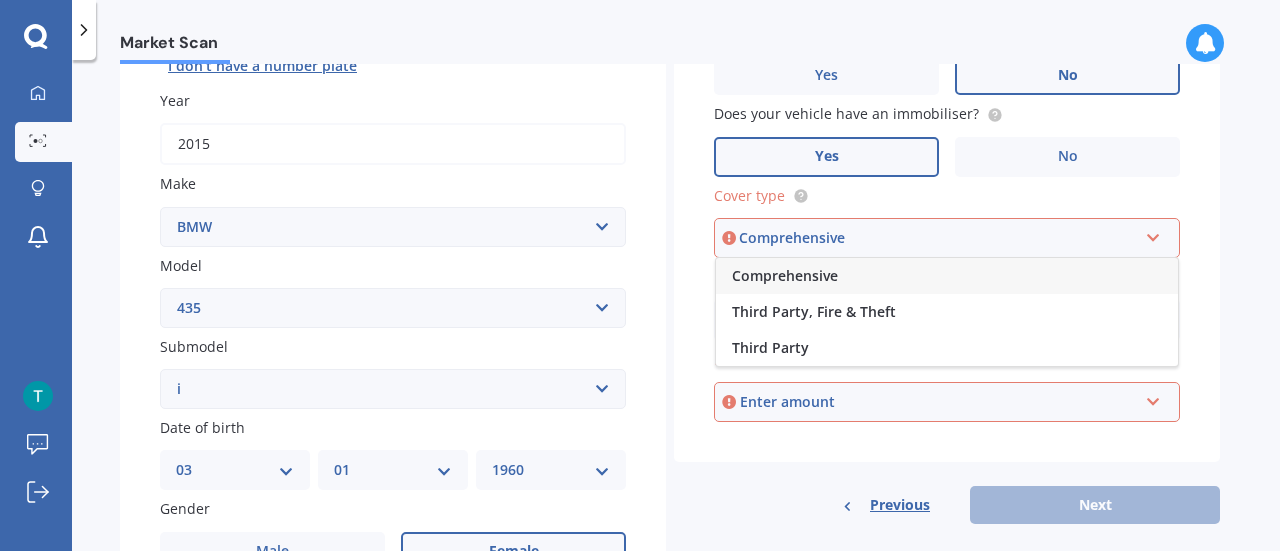 click on "Comprehensive" at bounding box center [785, 275] 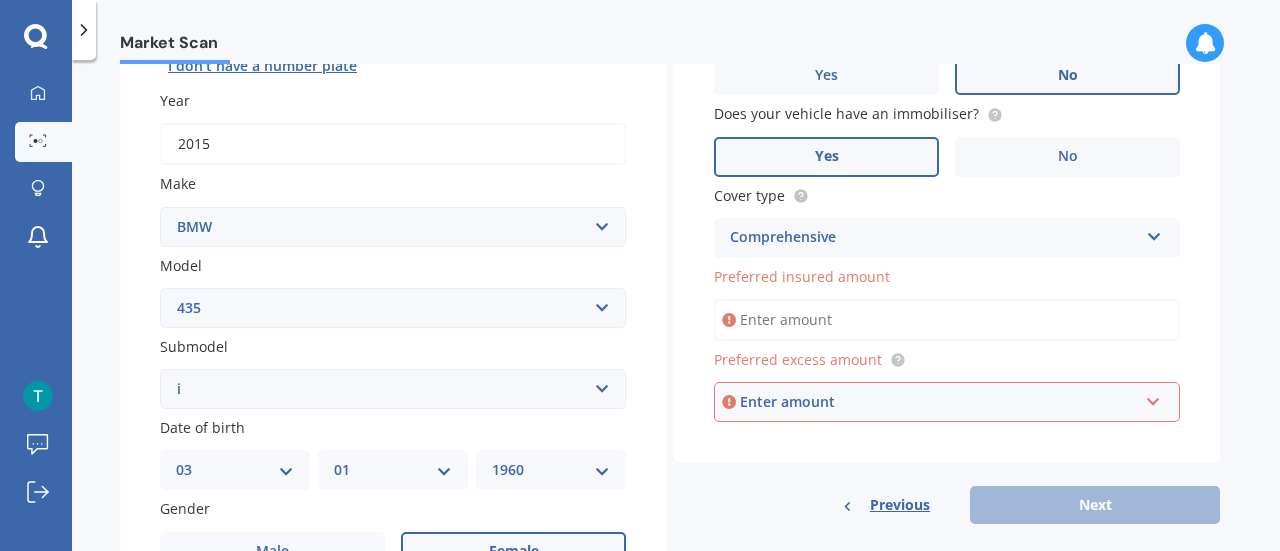 click on "Preferred insured amount" at bounding box center (947, 320) 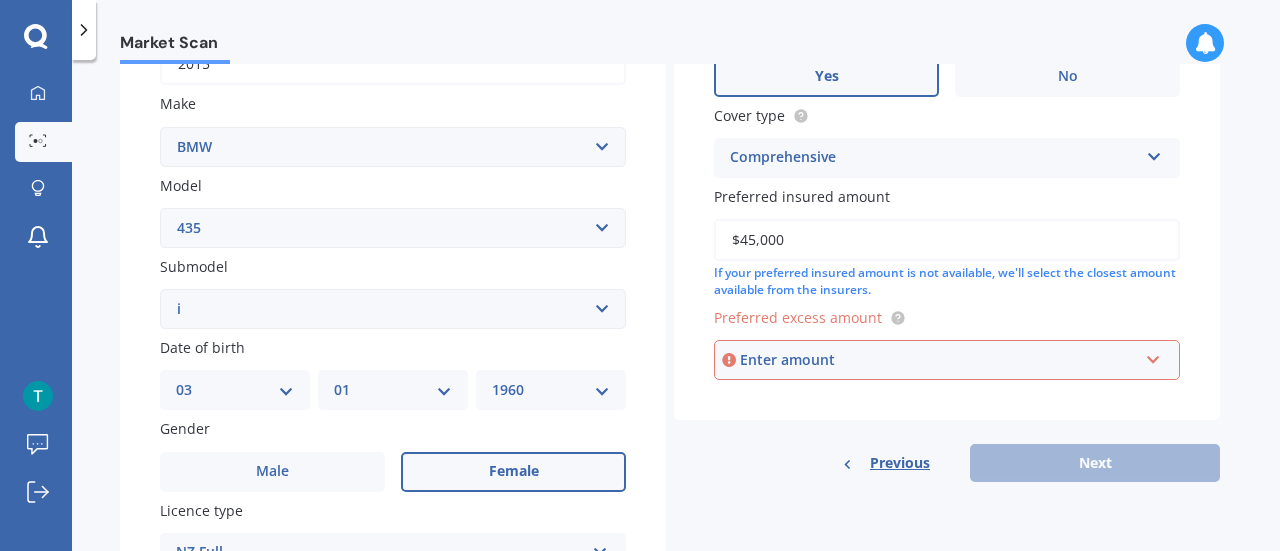 scroll, scrollTop: 403, scrollLeft: 0, axis: vertical 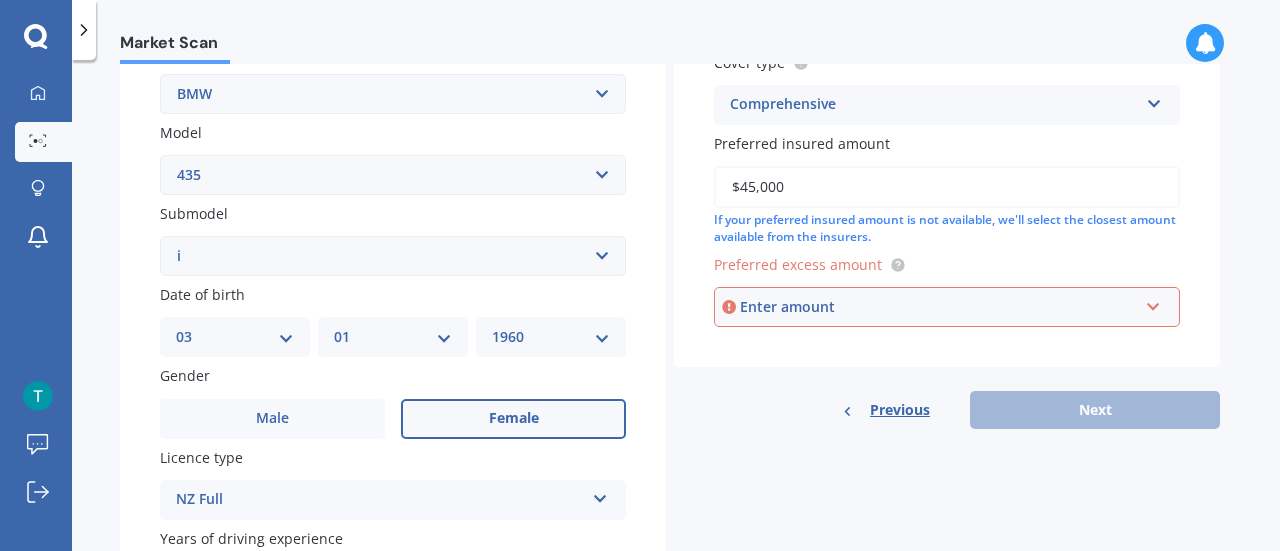 type on "$45,000" 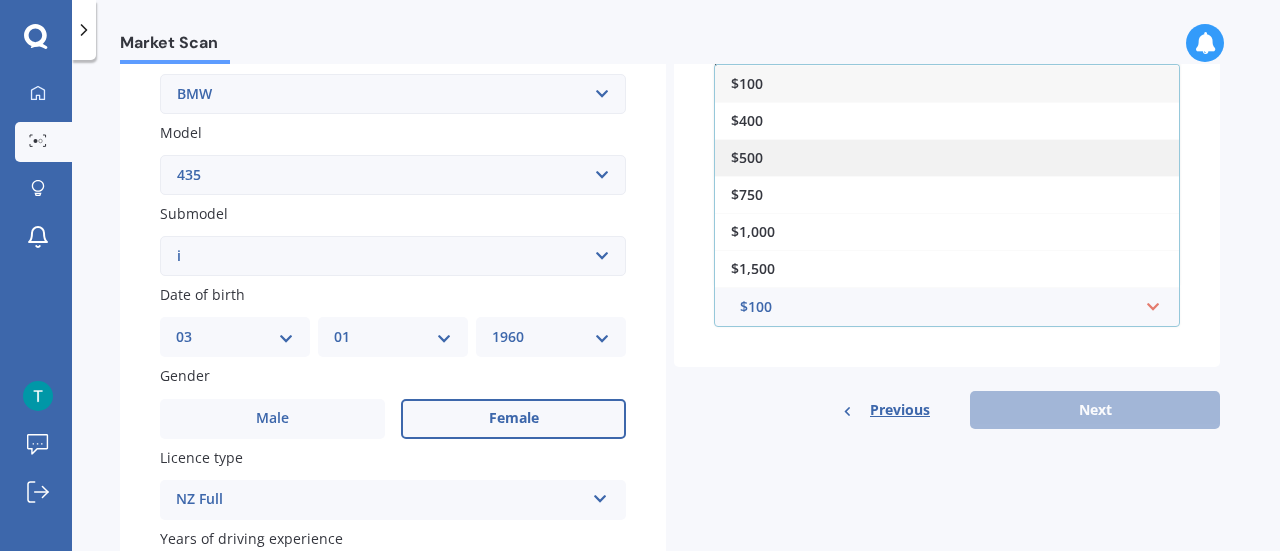 click on "$500" at bounding box center [747, 83] 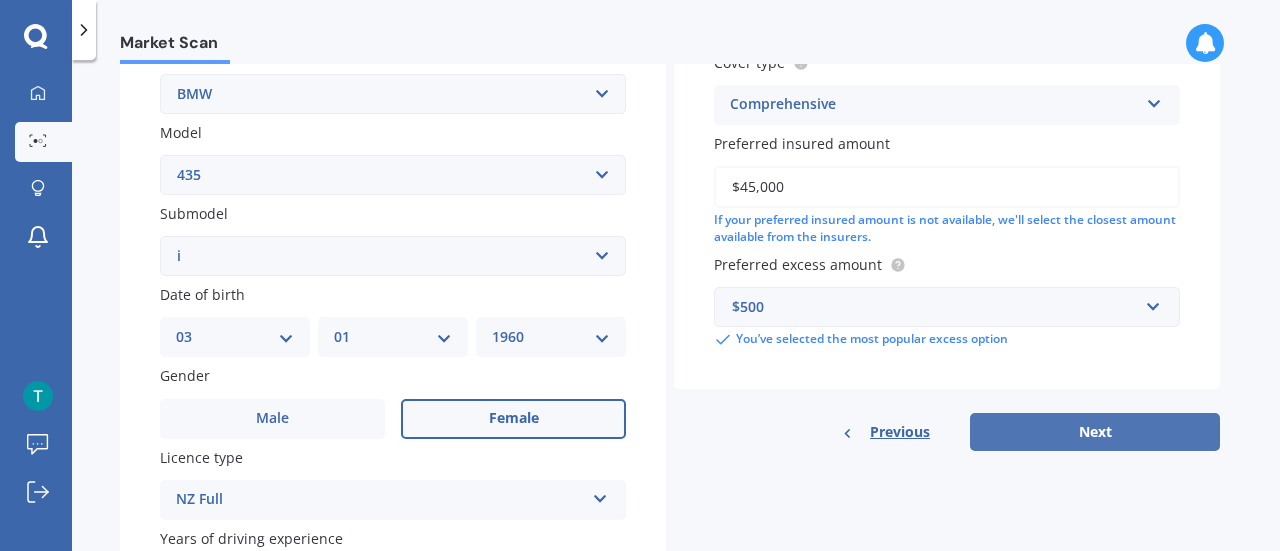click on "Next" at bounding box center (1095, 432) 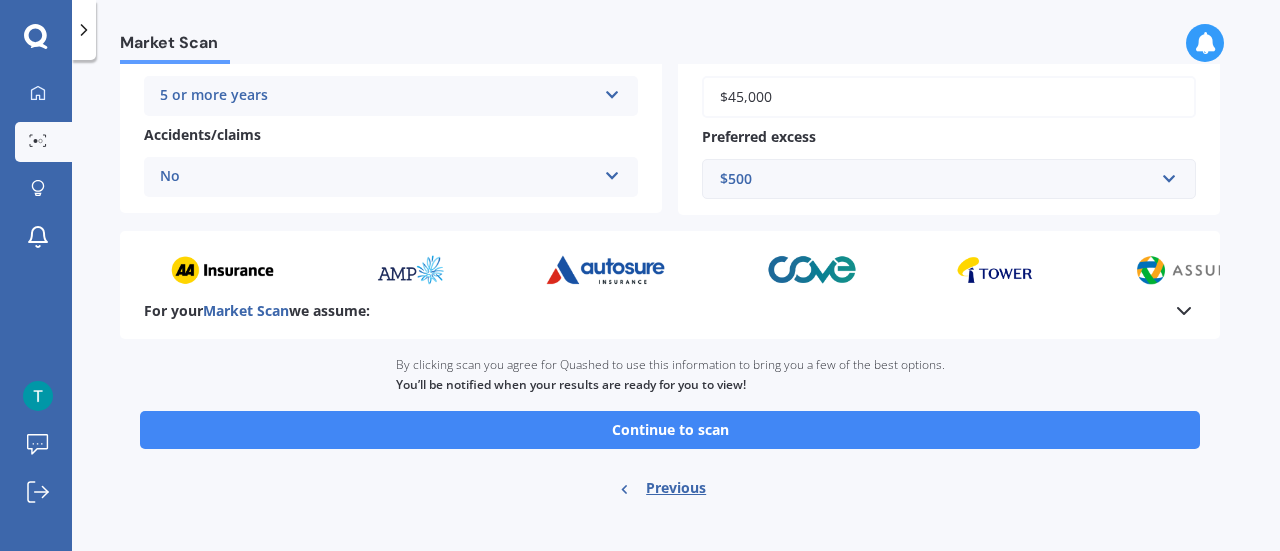 scroll, scrollTop: 449, scrollLeft: 0, axis: vertical 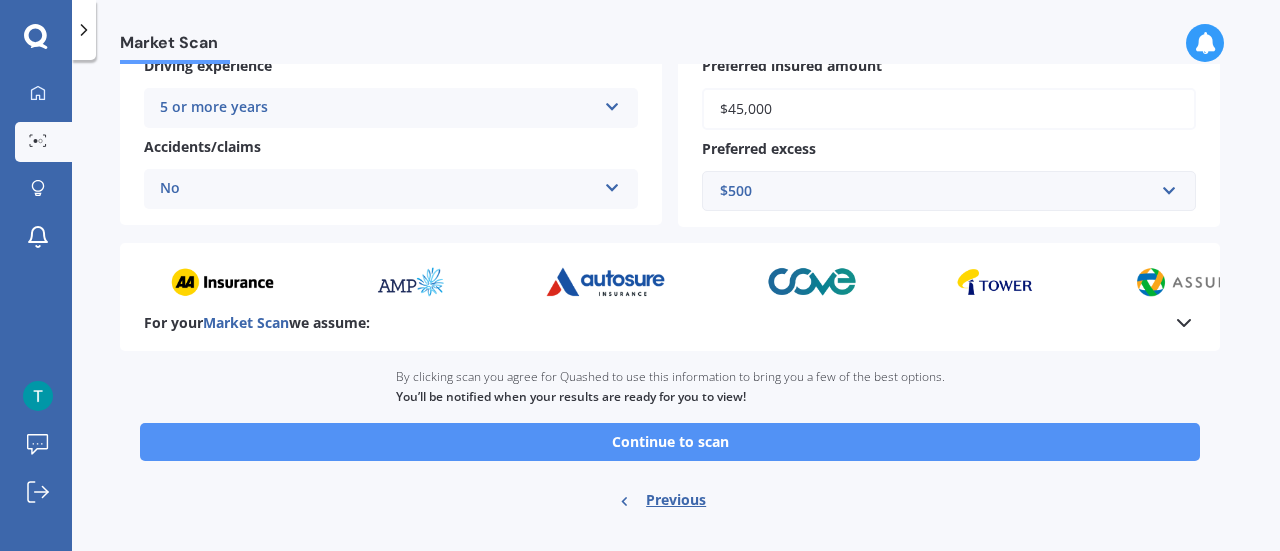 click on "Continue to scan" at bounding box center [670, 442] 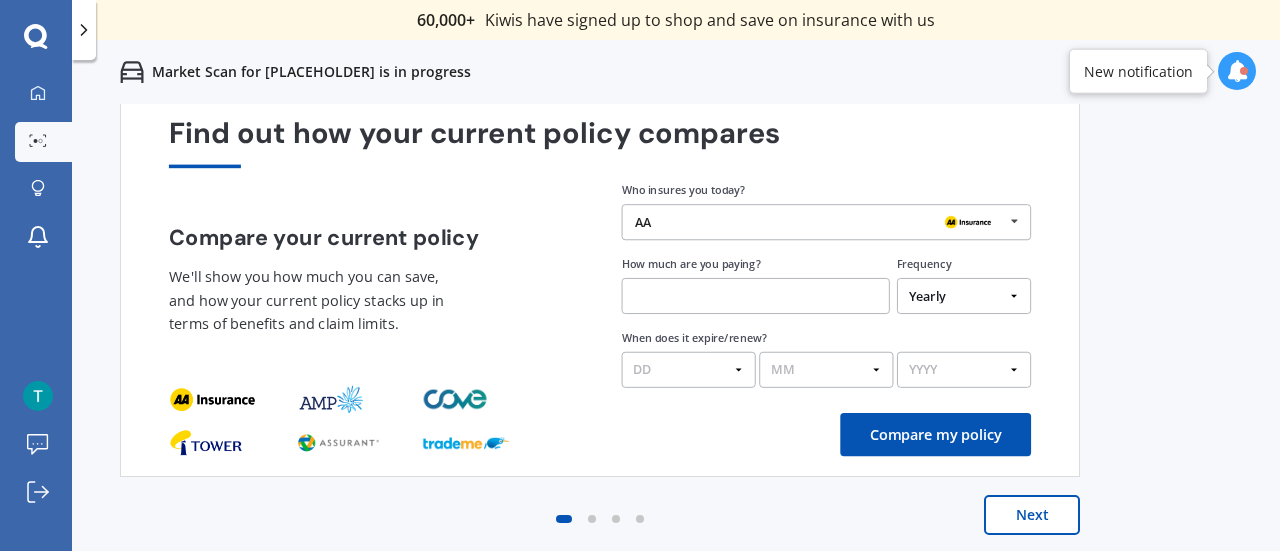 scroll, scrollTop: 94, scrollLeft: 0, axis: vertical 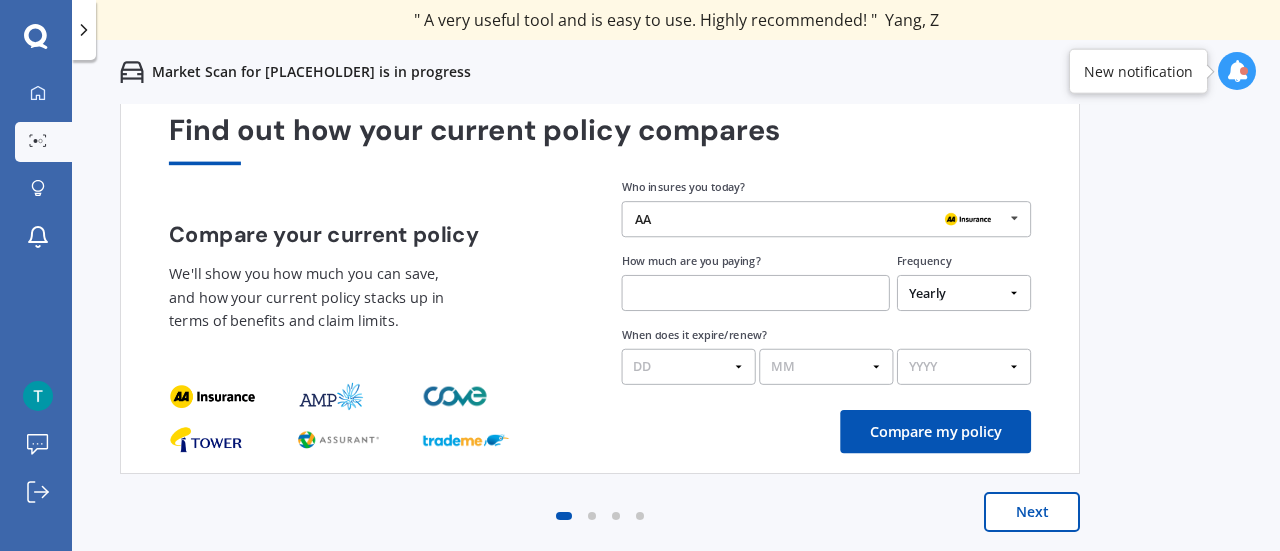 click on "AA" at bounding box center (819, 219) 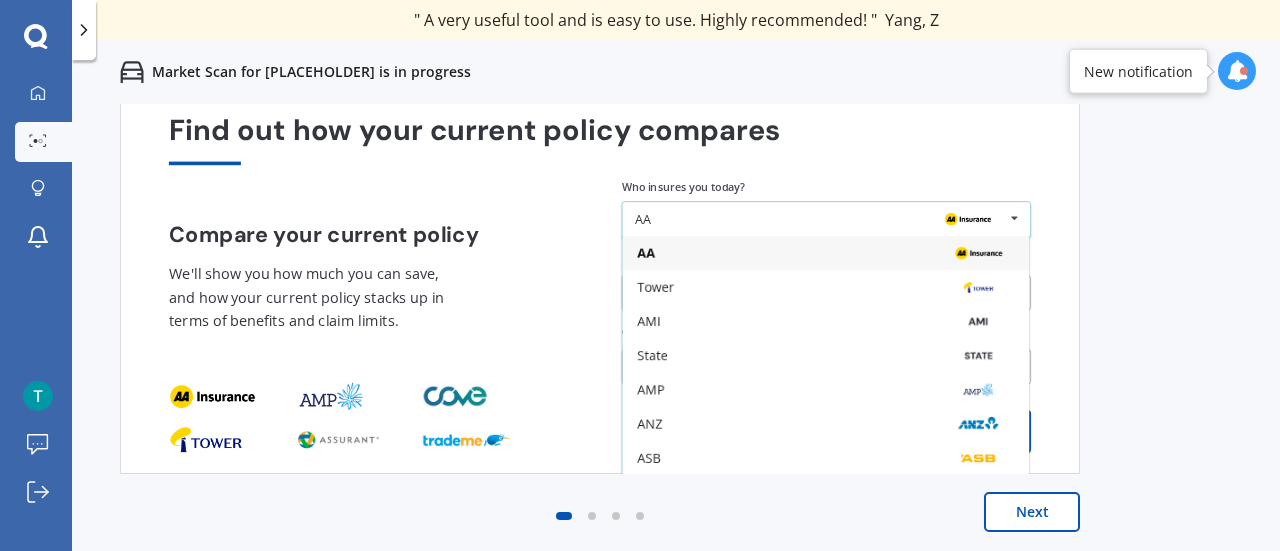 click on "AA" at bounding box center [819, 219] 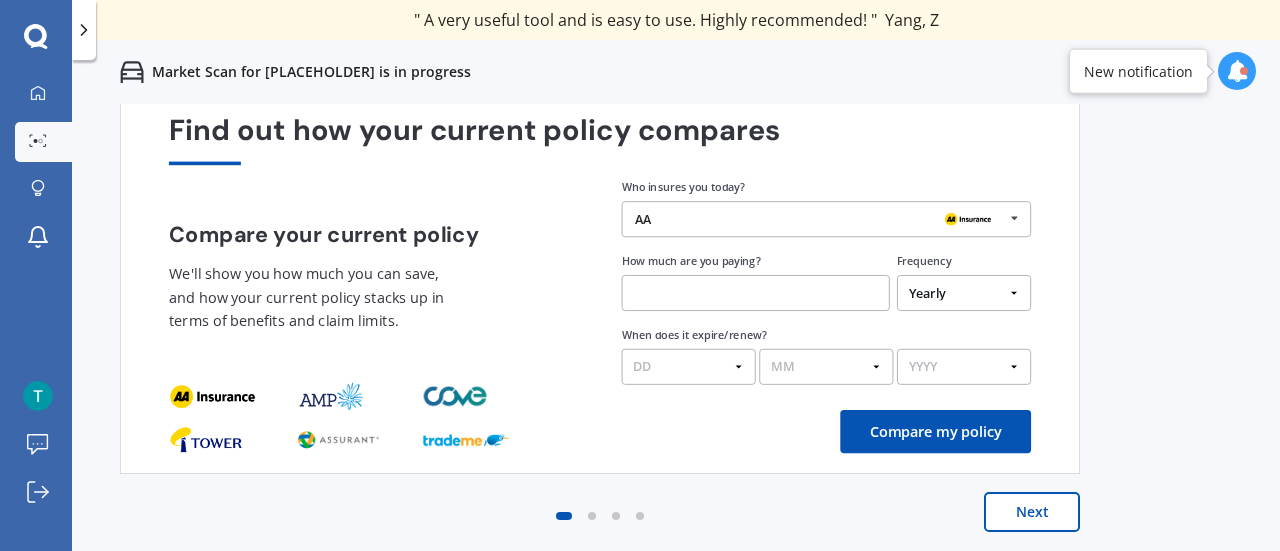 click at bounding box center (756, 293) 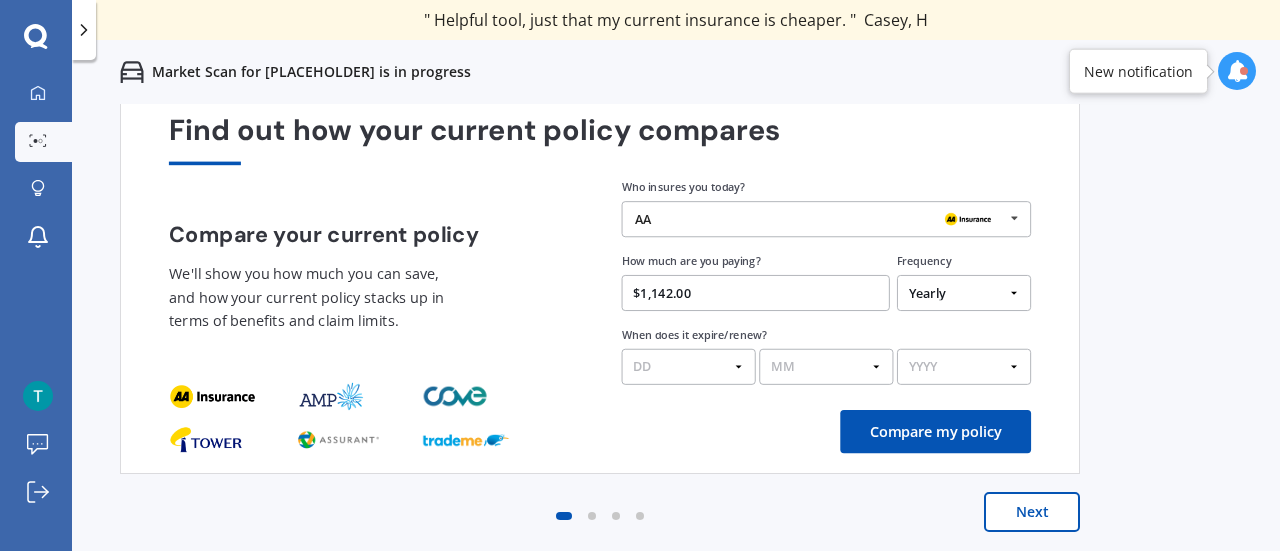 type on "$1,142.00" 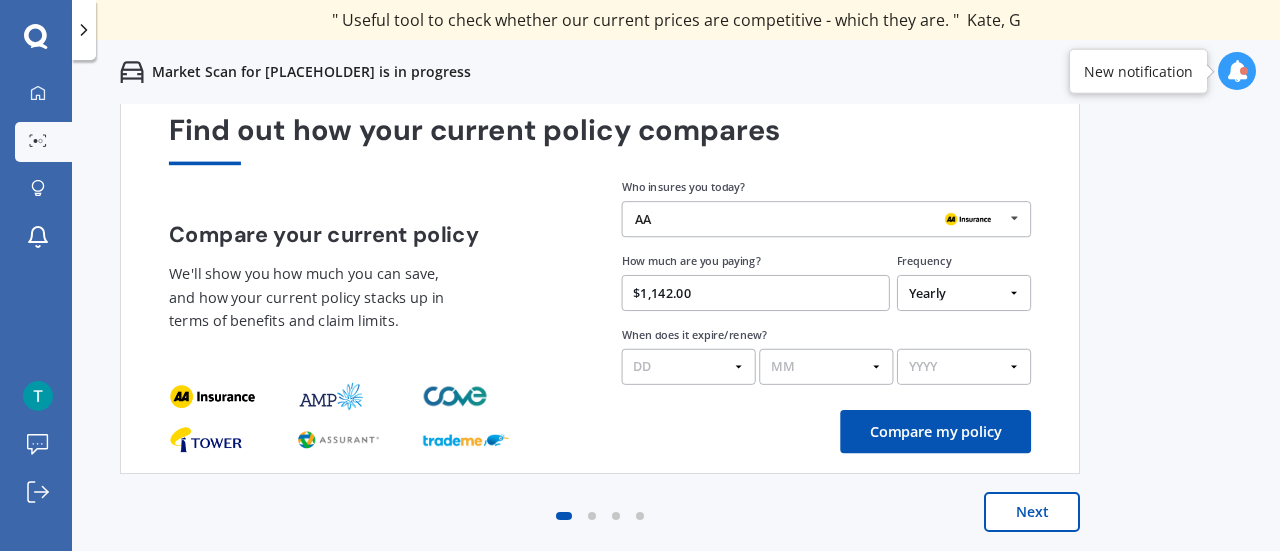 click on "DD 01 02 03 04 05 06 07 08 09 10 11 12 13 14 15 16 17 18 19 20 21 22 23 24 25 26 27 28 29 30 31" at bounding box center [689, 367] 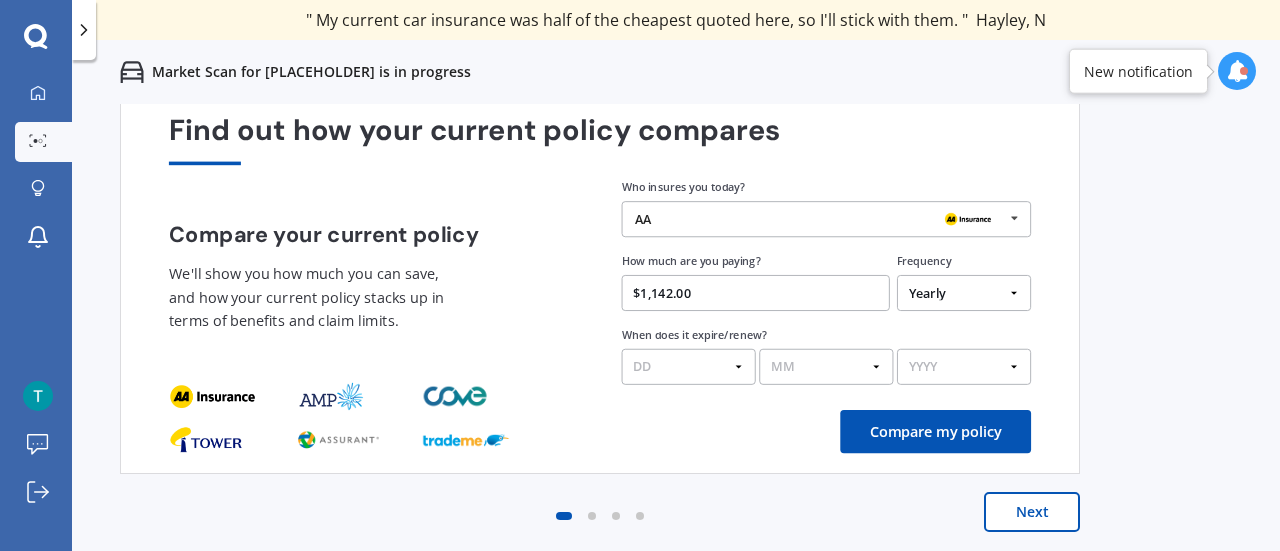 select on "31" 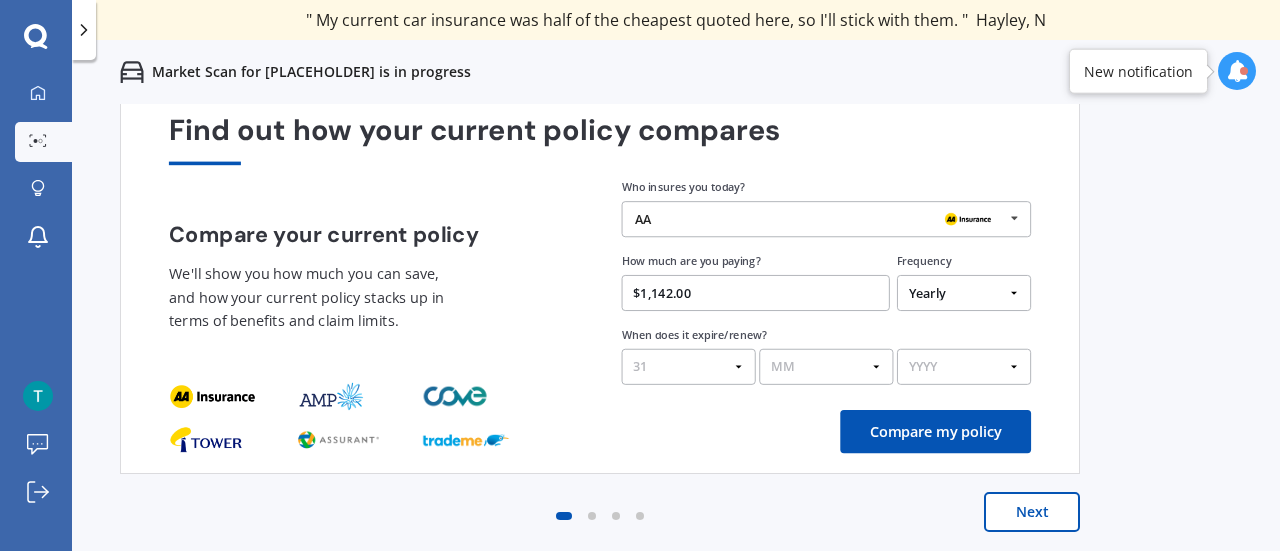 click on "DD 01 02 03 04 05 06 07 08 09 10 11 12 13 14 15 16 17 18 19 20 21 22 23 24 25 26 27 28 29 30 31" at bounding box center (689, 367) 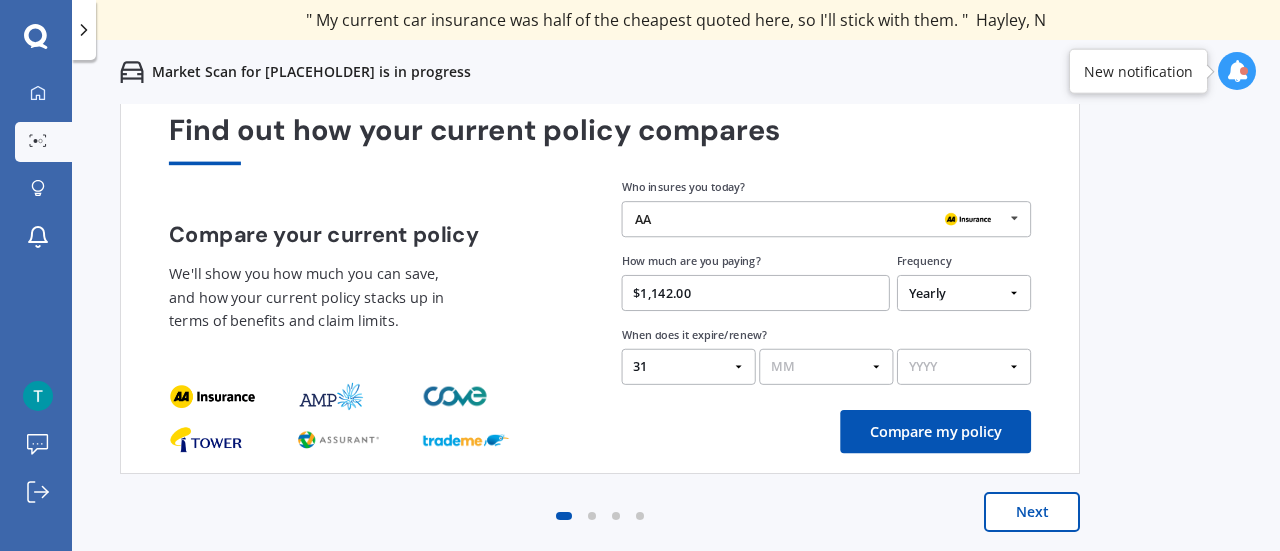 click on "MM 01 02 03 04 05 06 07 08 09 10 11 12" at bounding box center [826, 367] 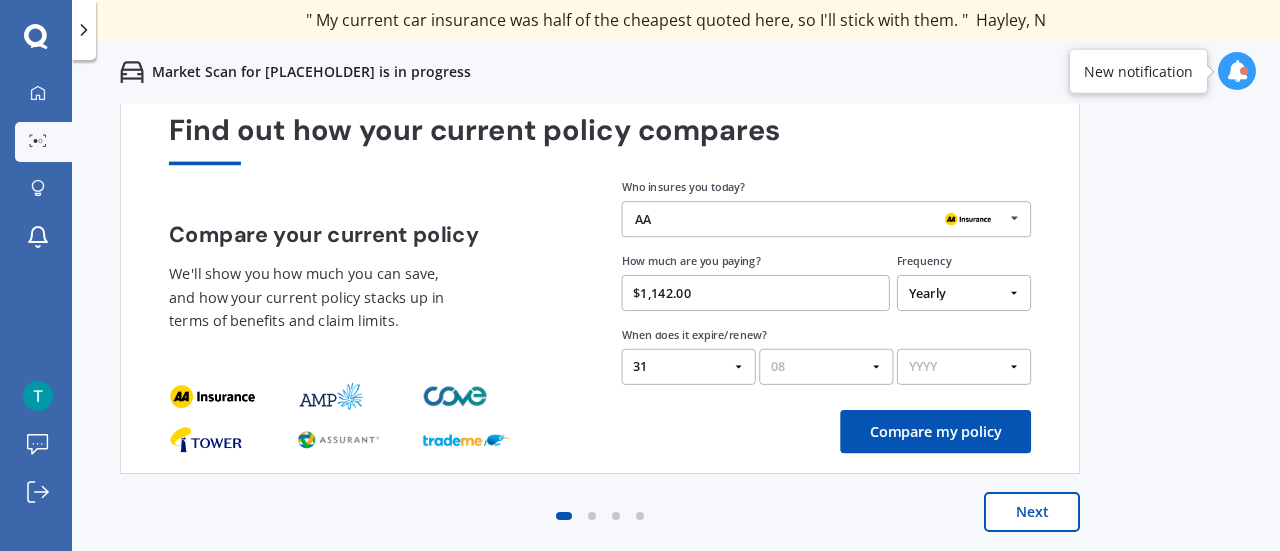 click on "MM 01 02 03 04 05 06 07 08 09 10 11 12" at bounding box center [826, 367] 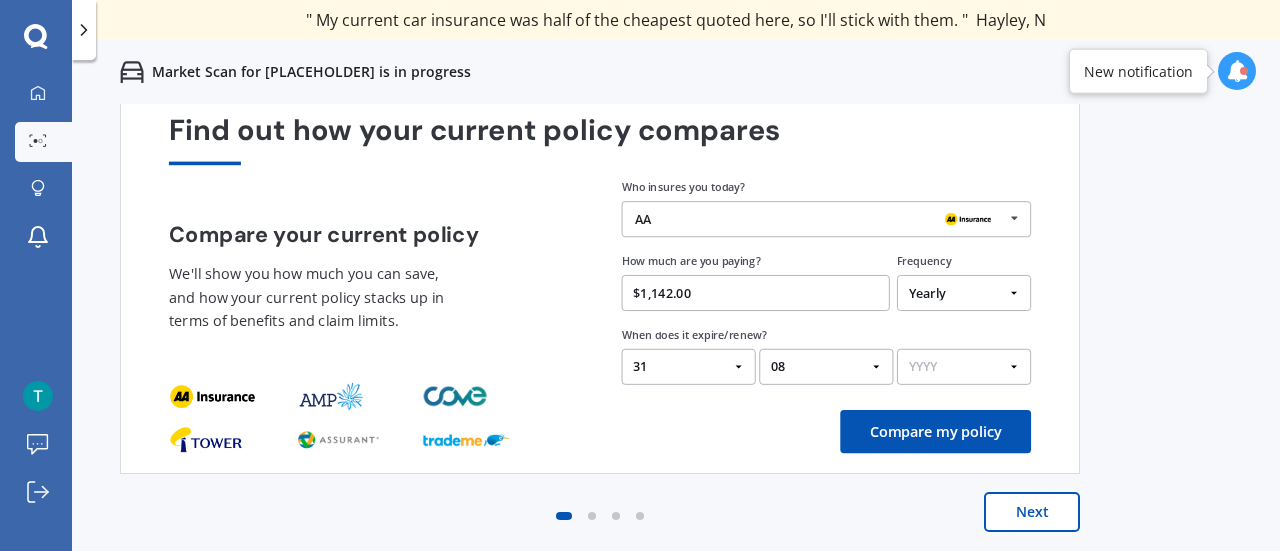 click on "YYYY 2026 2025 2024" at bounding box center (964, 367) 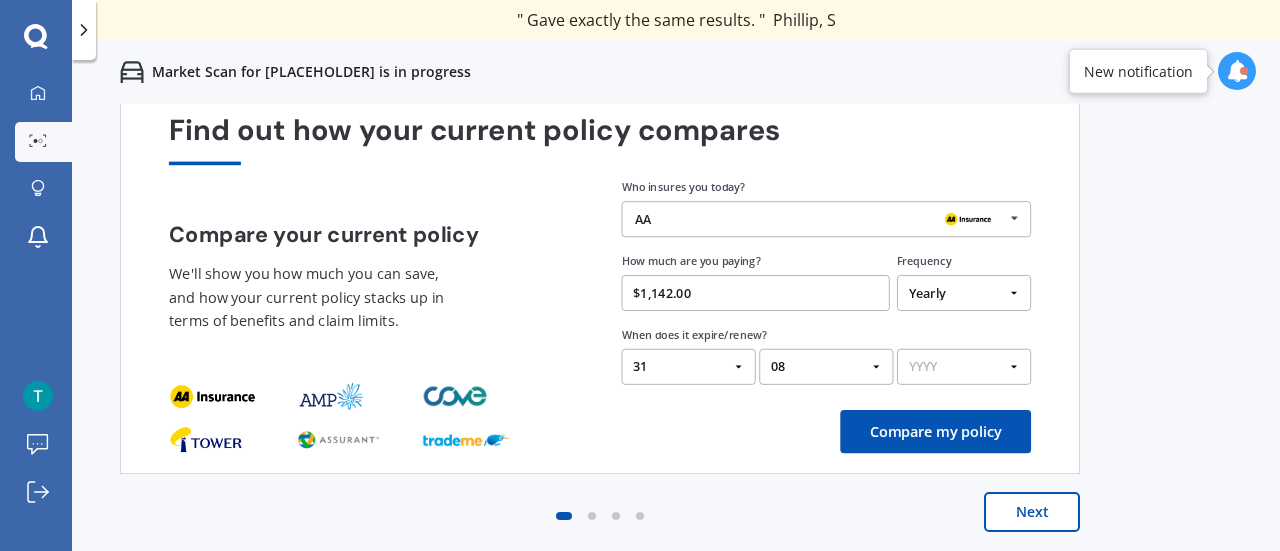 select on "2025" 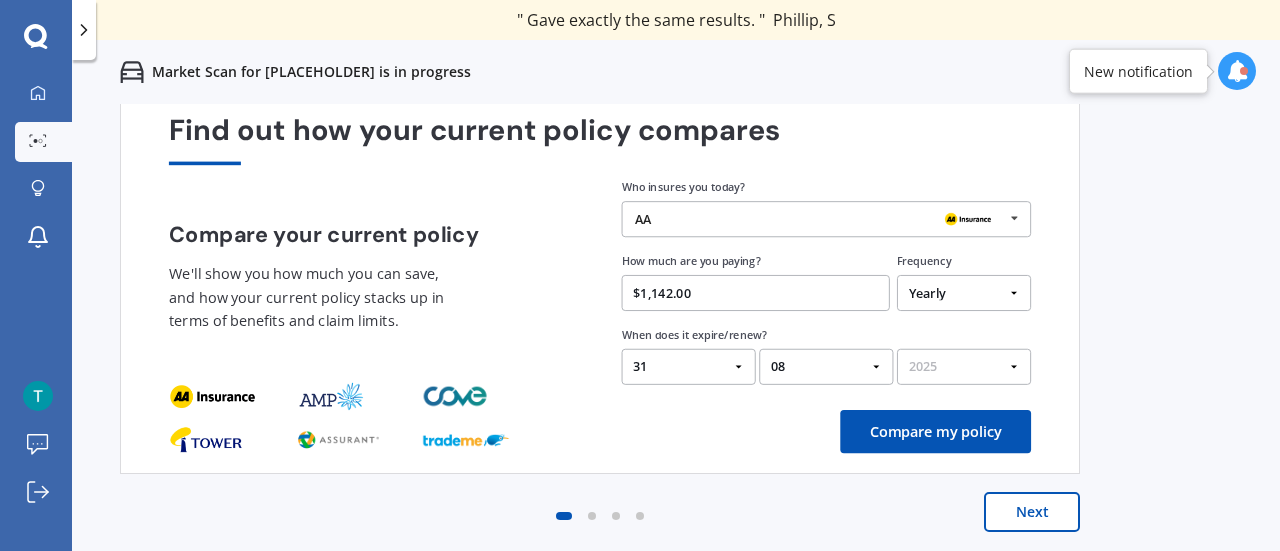 click on "YYYY 2026 2025 2024" at bounding box center (964, 367) 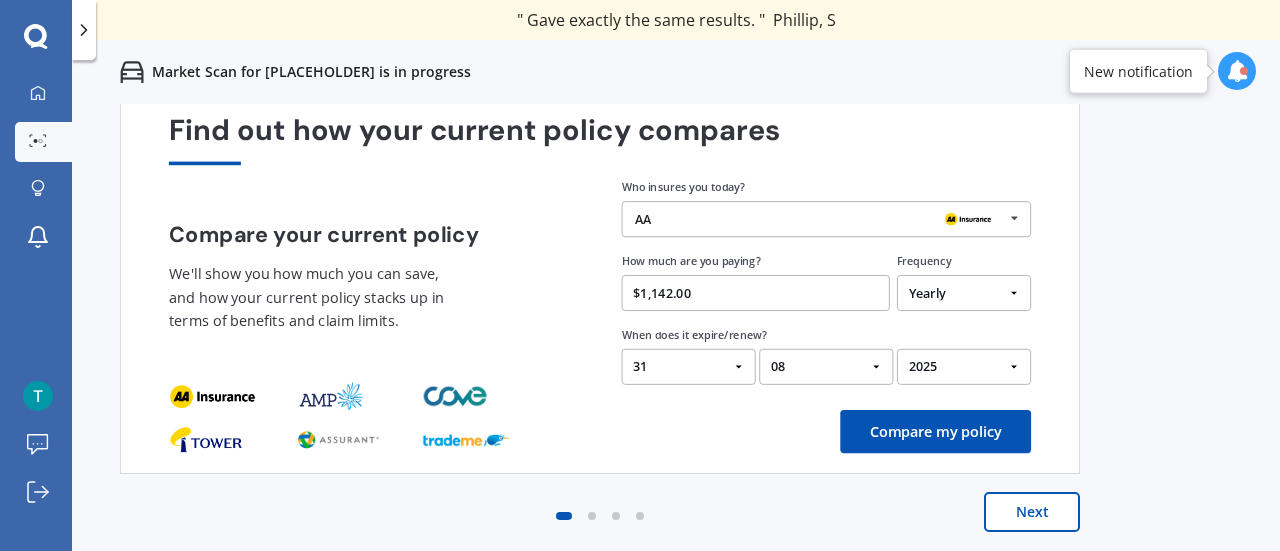 click on "Compare my policy" at bounding box center [935, 431] 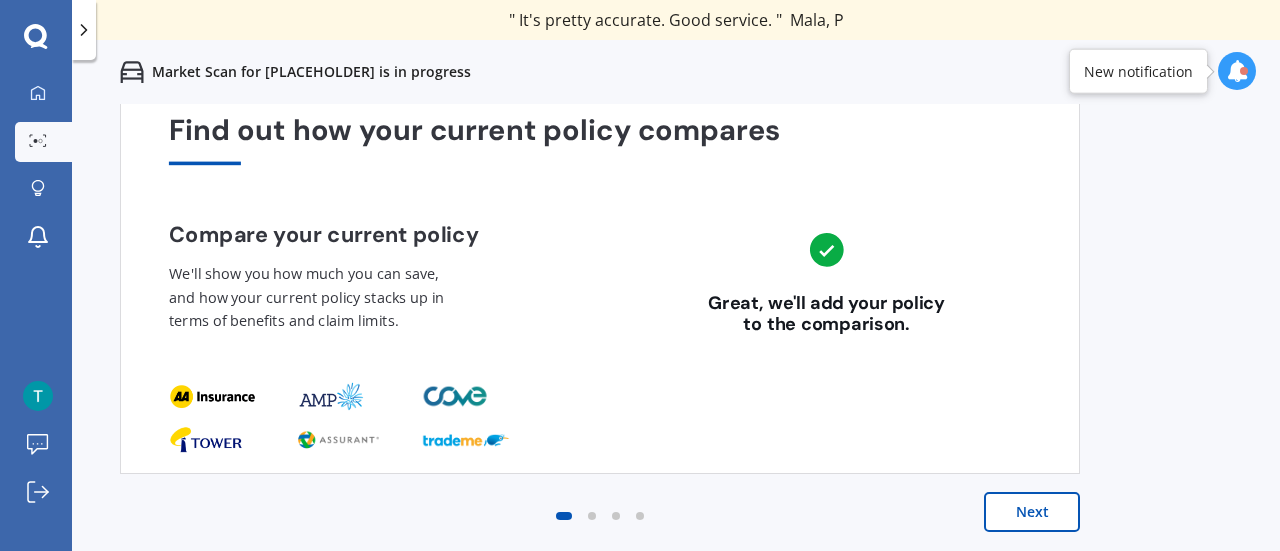 click on "Next" at bounding box center [1032, 512] 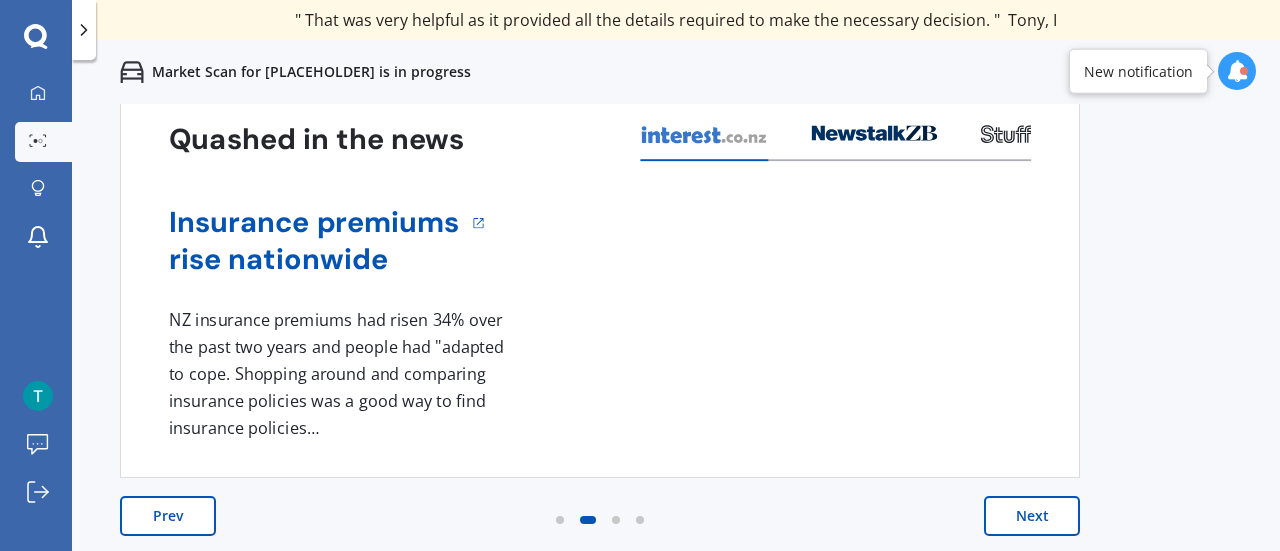 scroll, scrollTop: 94, scrollLeft: 0, axis: vertical 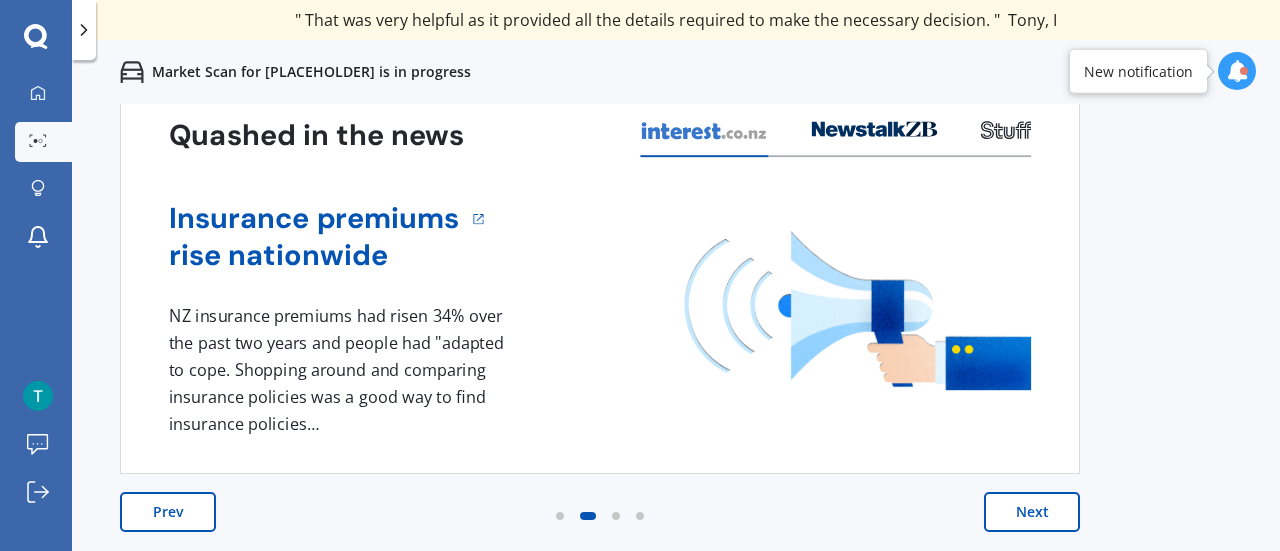 click on "Next" at bounding box center [1032, 512] 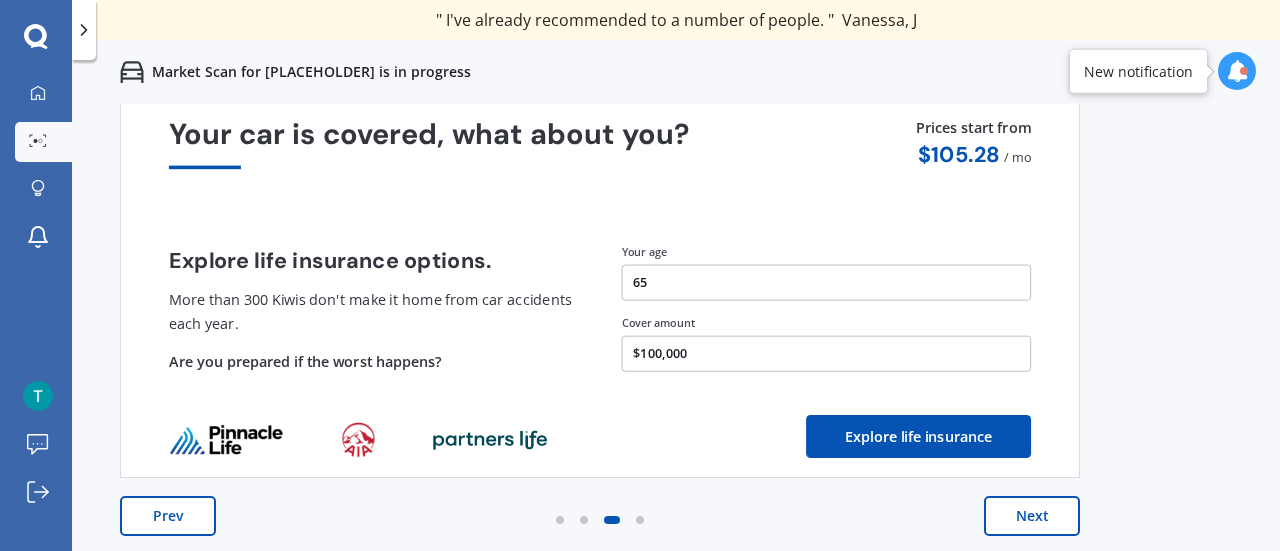 scroll, scrollTop: 94, scrollLeft: 0, axis: vertical 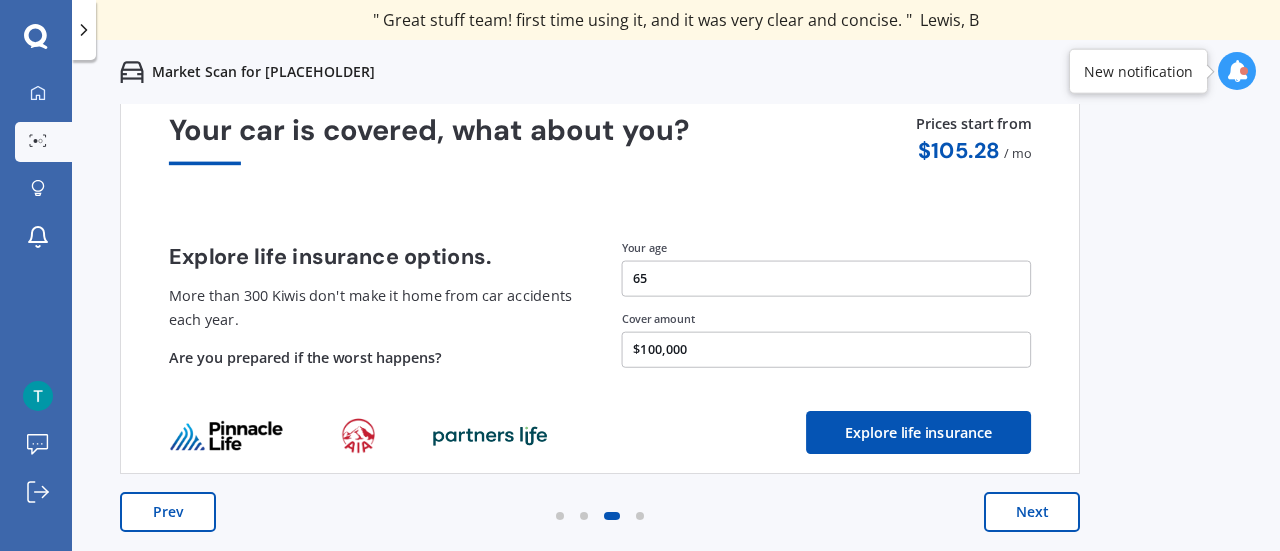 click on "Next" at bounding box center [1032, 512] 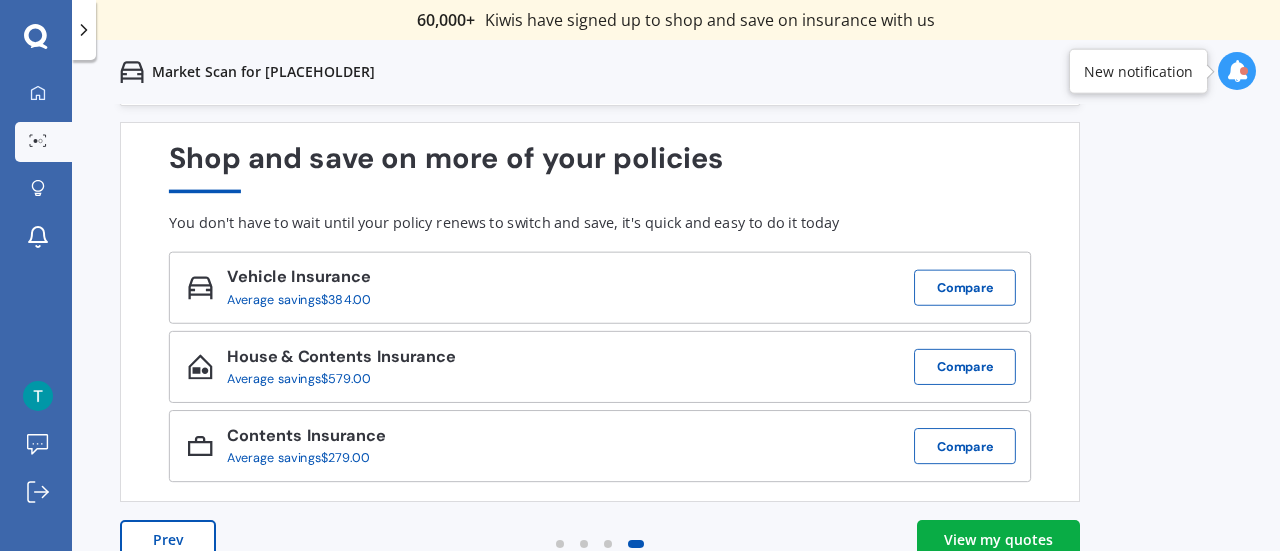scroll, scrollTop: 94, scrollLeft: 0, axis: vertical 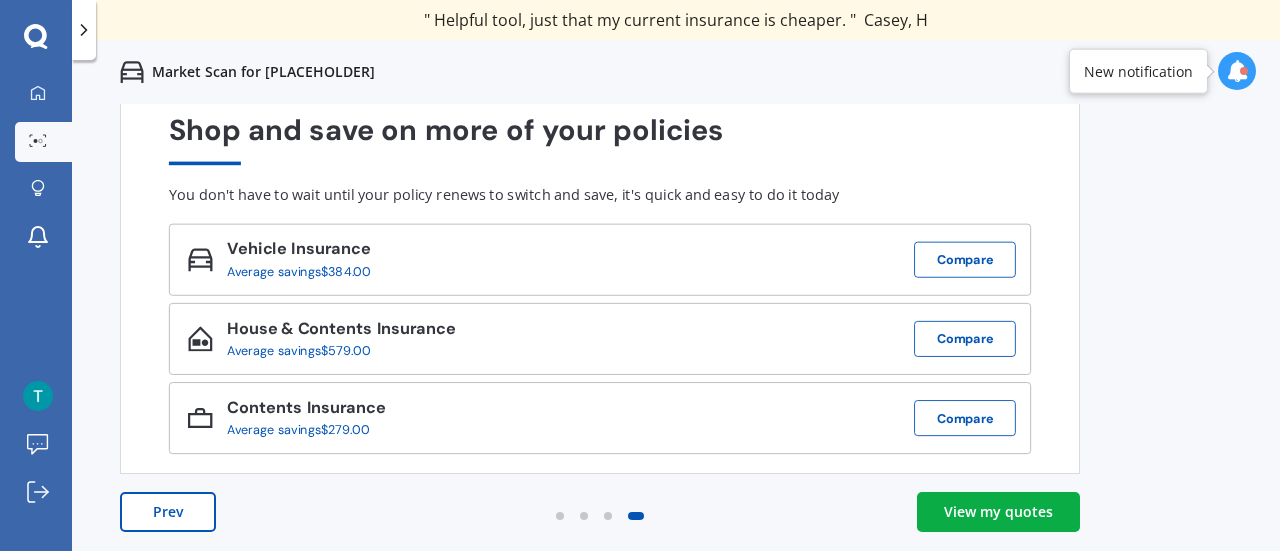 click on "View my quotes" at bounding box center [998, 512] 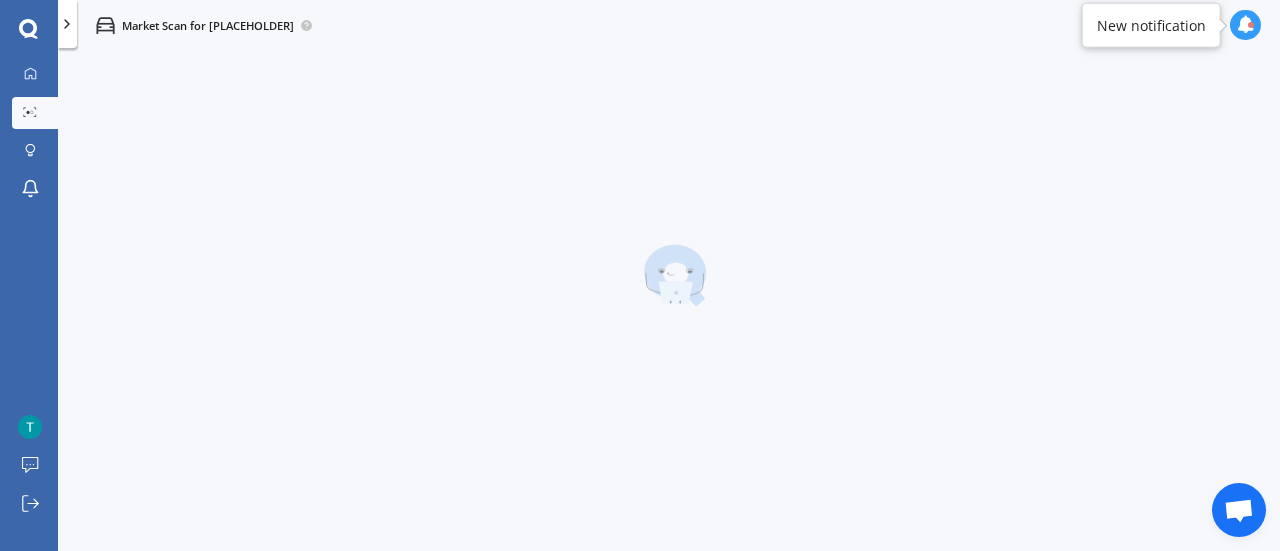 scroll, scrollTop: 0, scrollLeft: 0, axis: both 